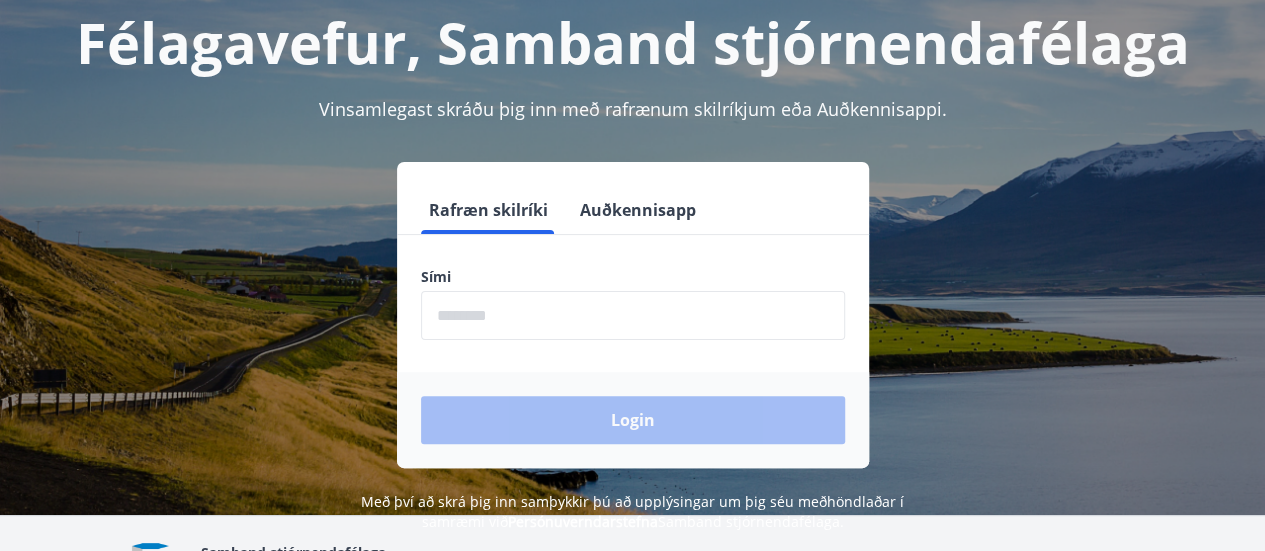 scroll, scrollTop: 107, scrollLeft: 0, axis: vertical 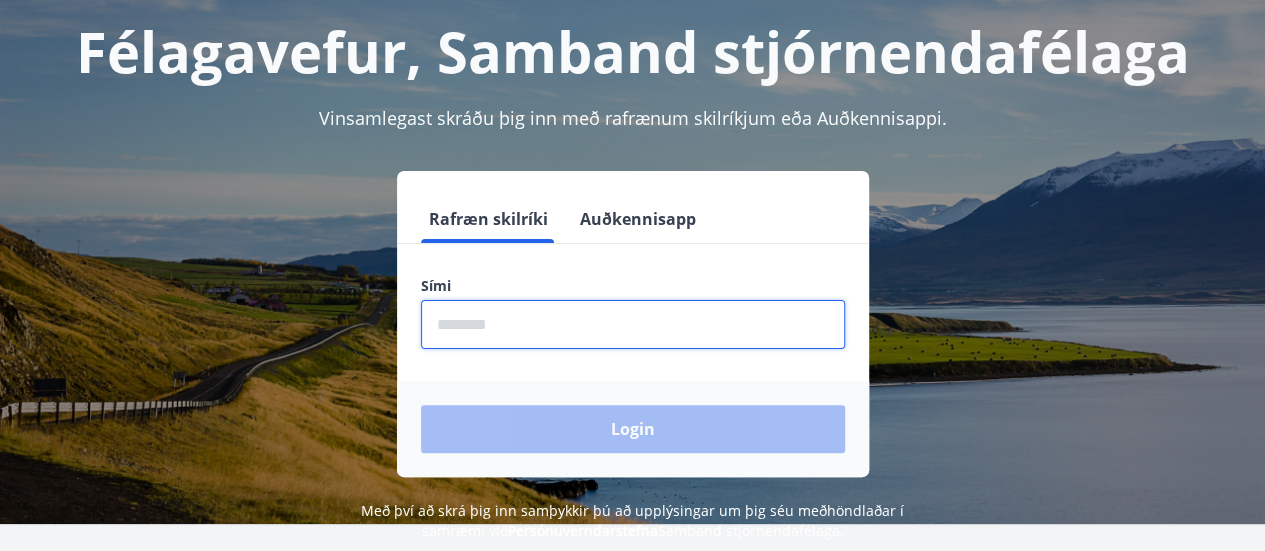 click at bounding box center (633, 324) 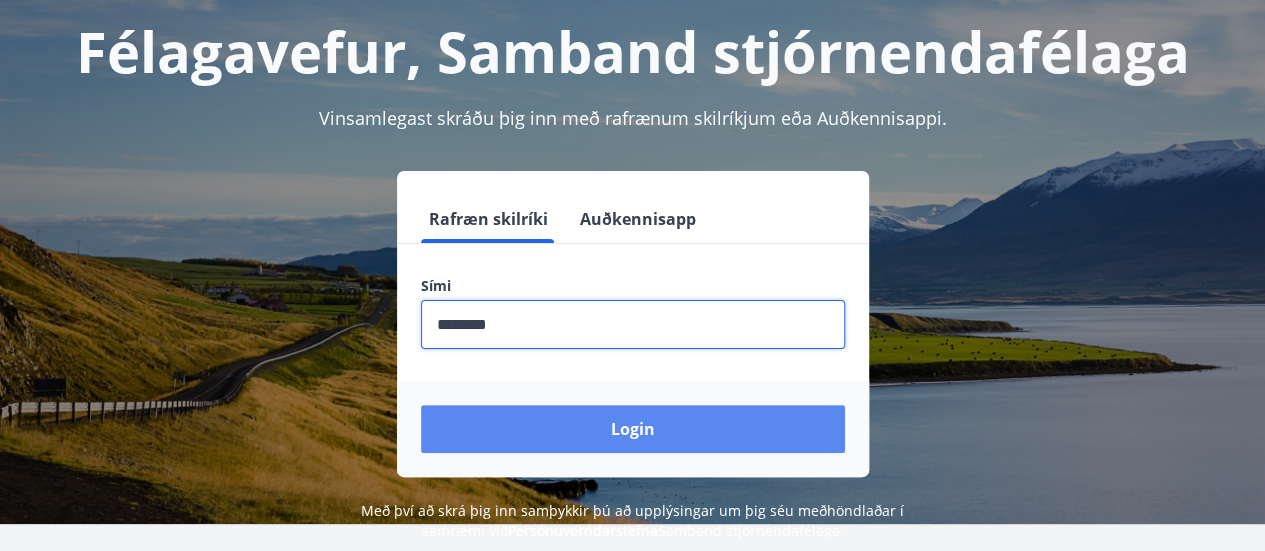 type on "********" 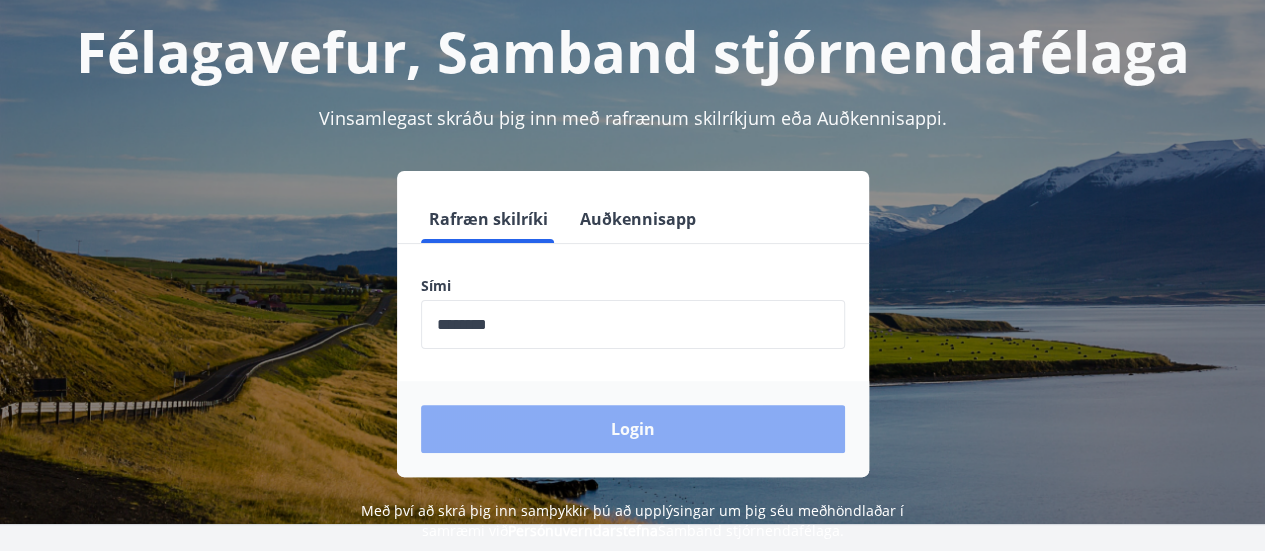 click on "Login" at bounding box center (633, 429) 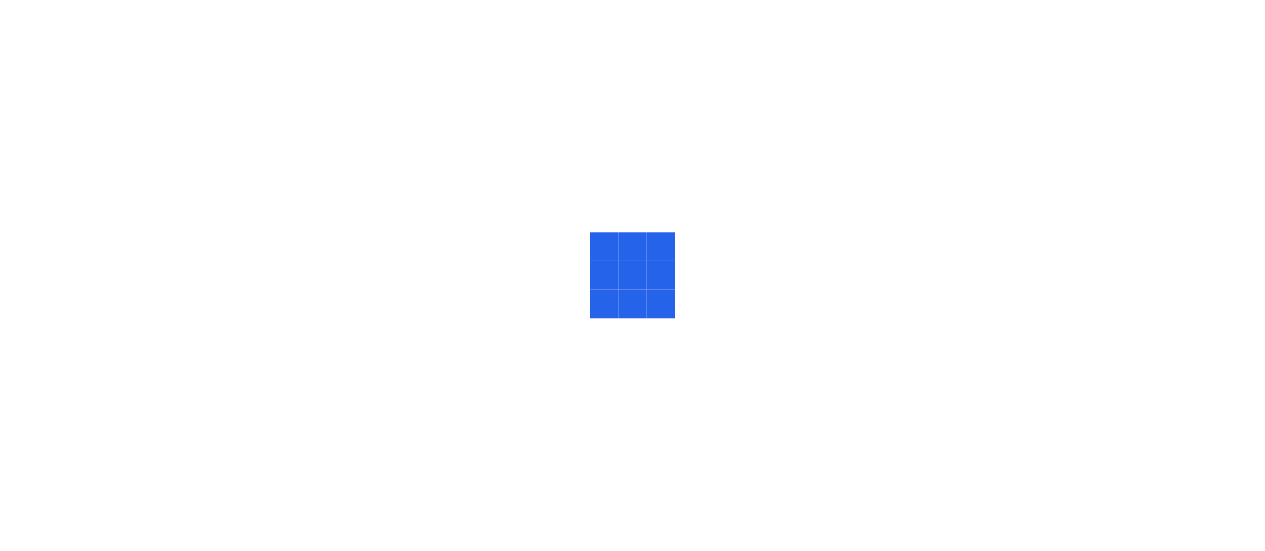 scroll, scrollTop: 0, scrollLeft: 0, axis: both 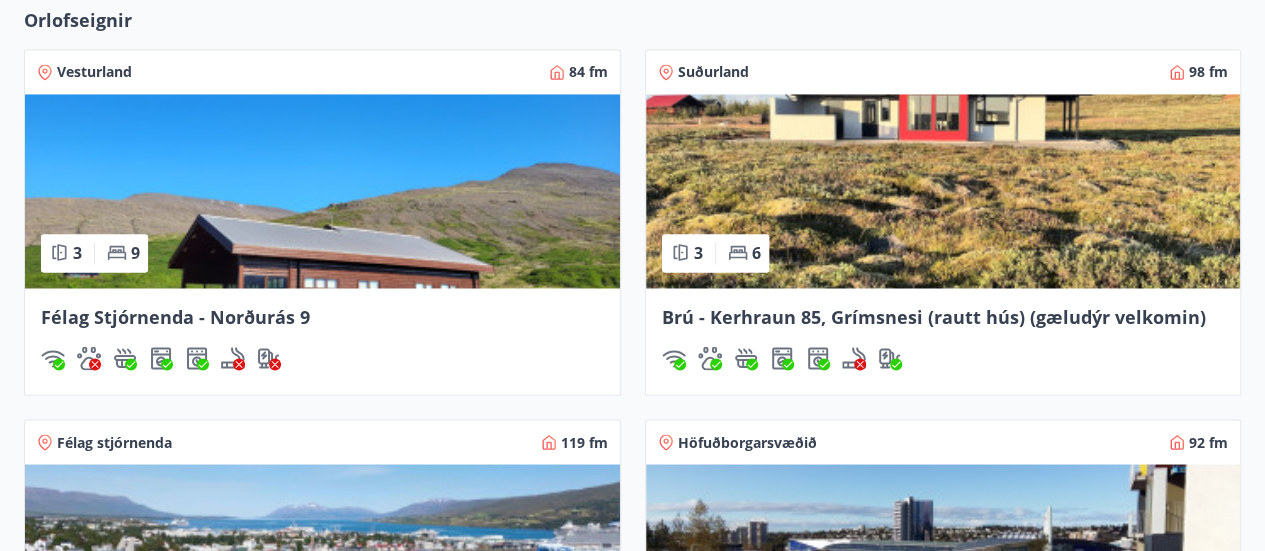 click at bounding box center (943, 191) 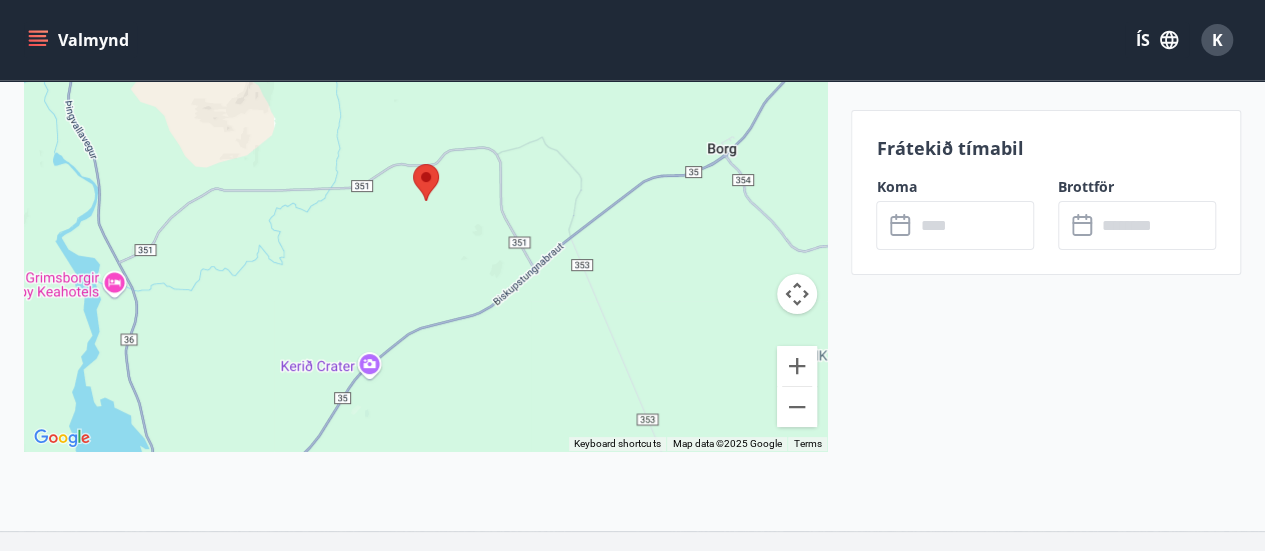 scroll, scrollTop: 3800, scrollLeft: 0, axis: vertical 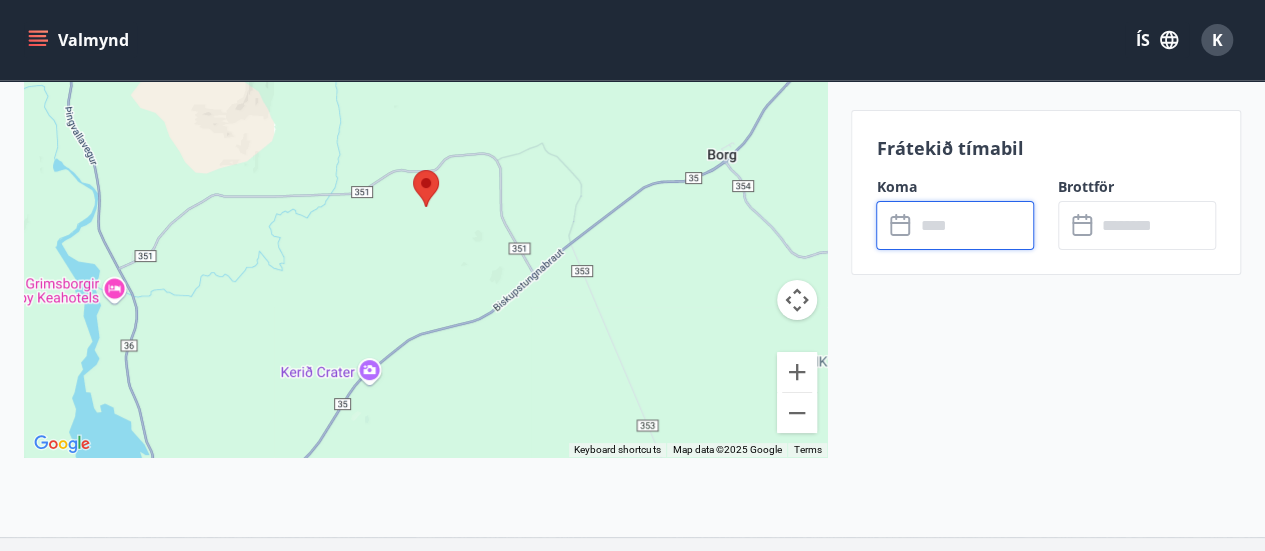 click at bounding box center [974, 225] 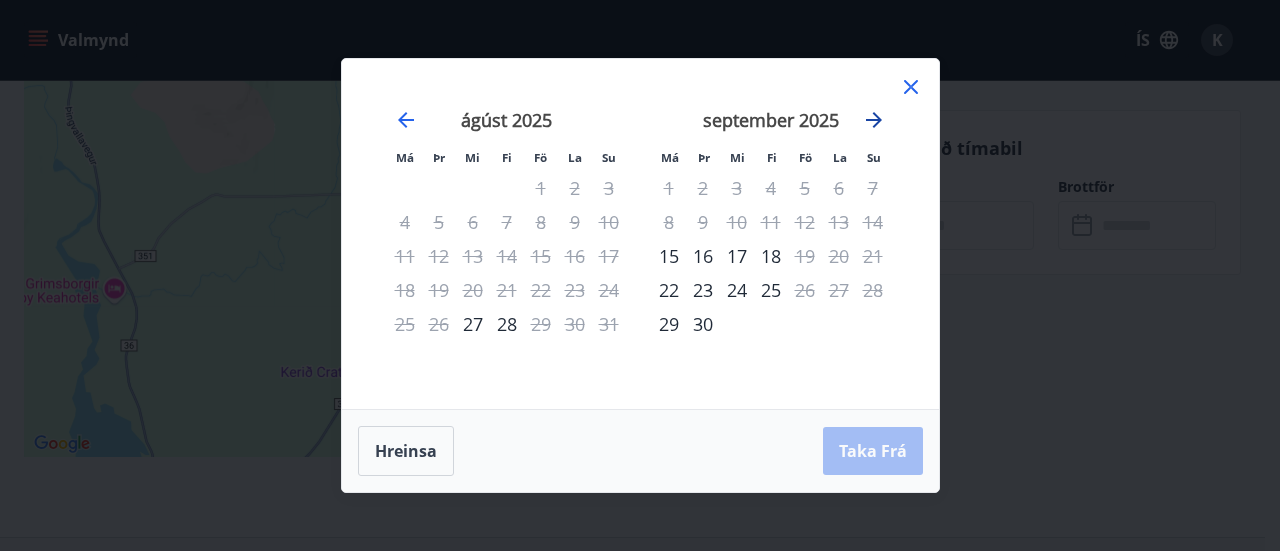 click 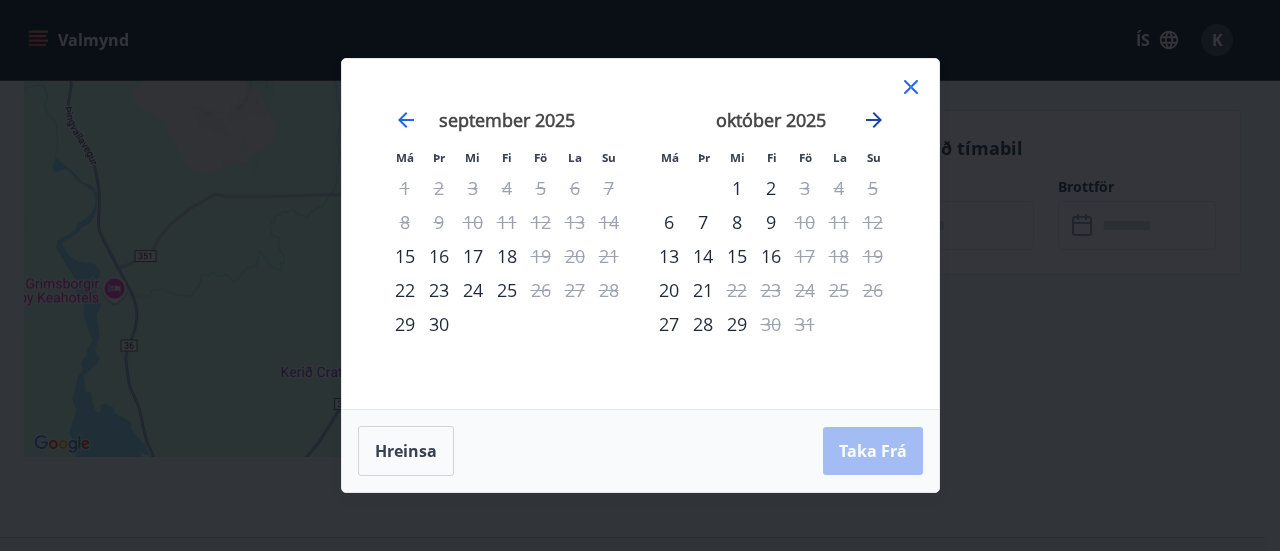 click 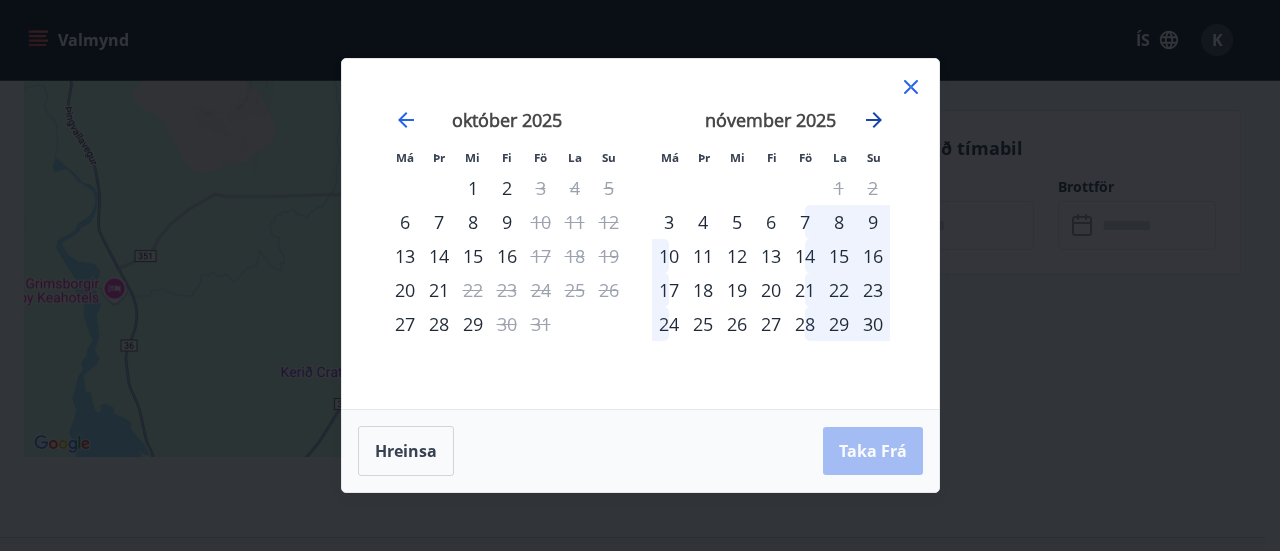 click 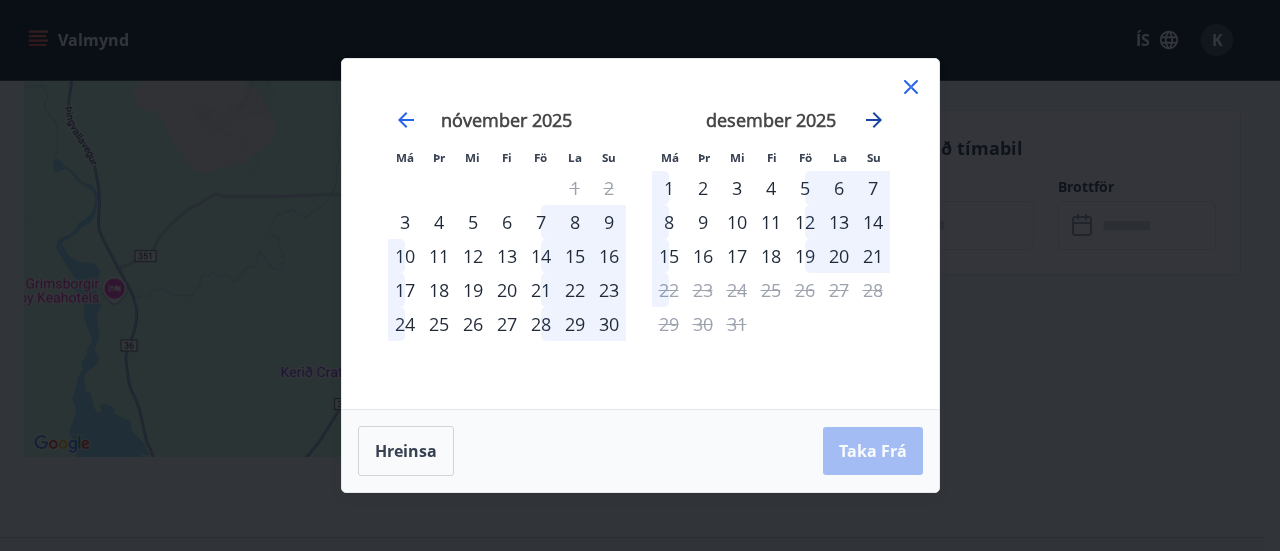 click 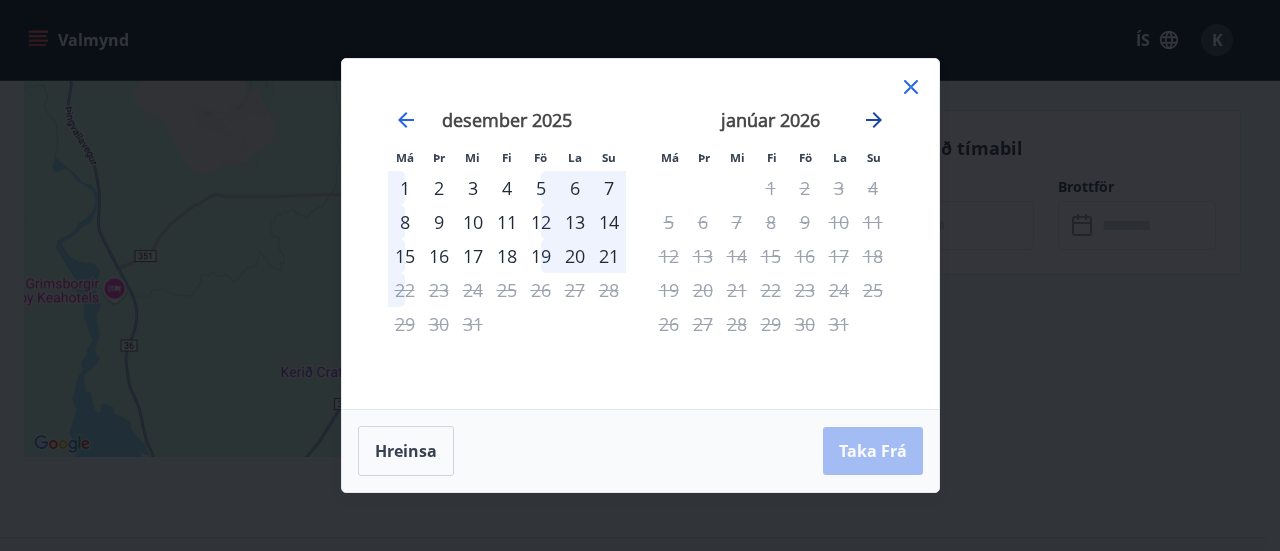click 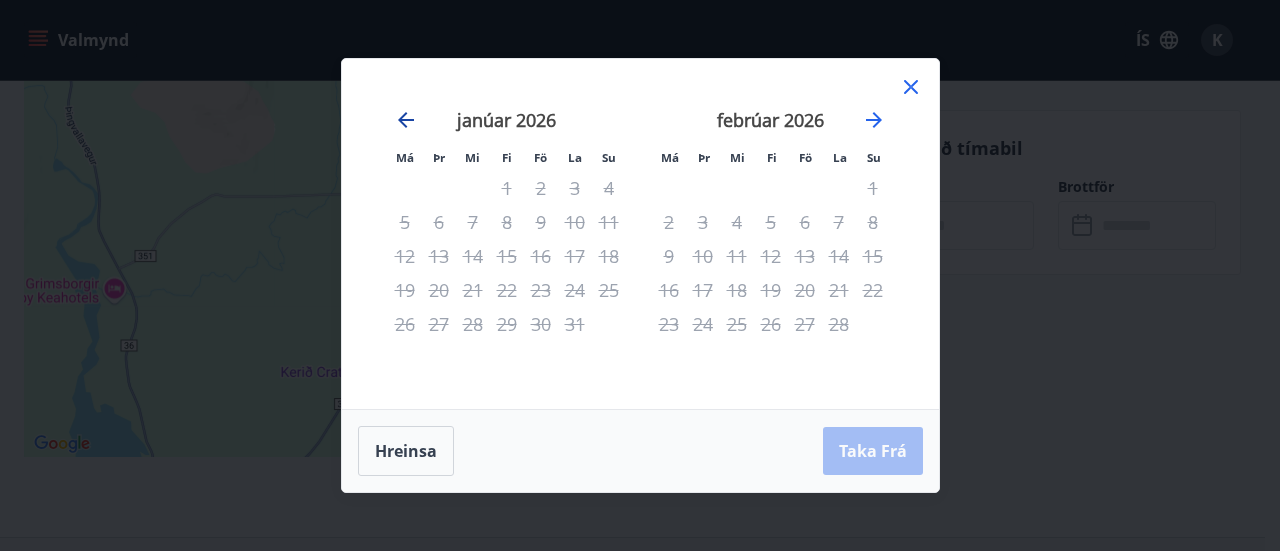 click 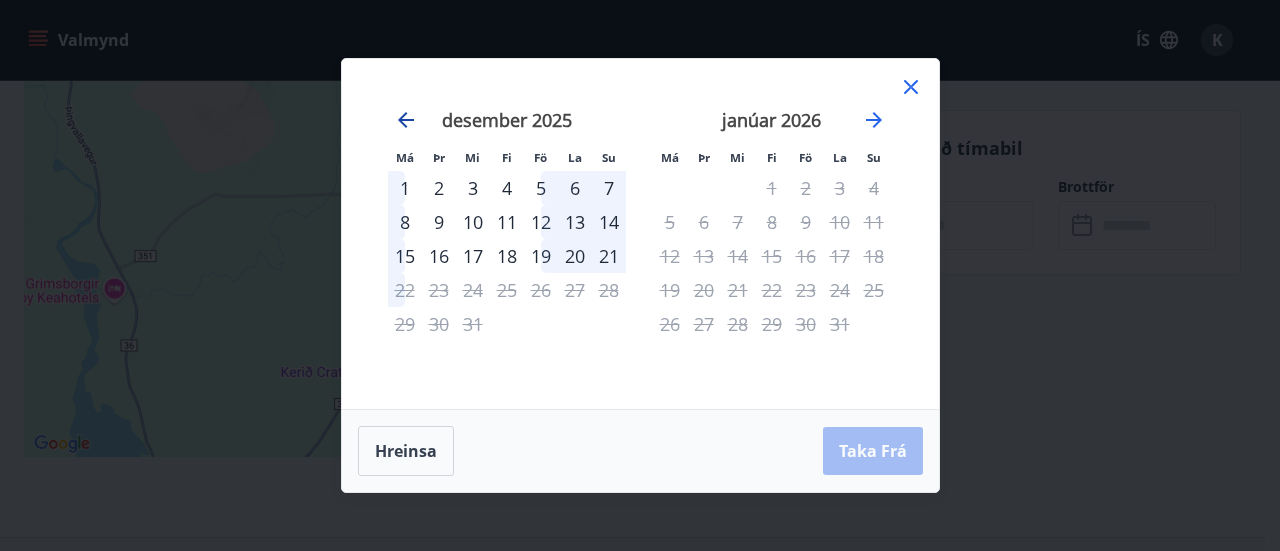 click 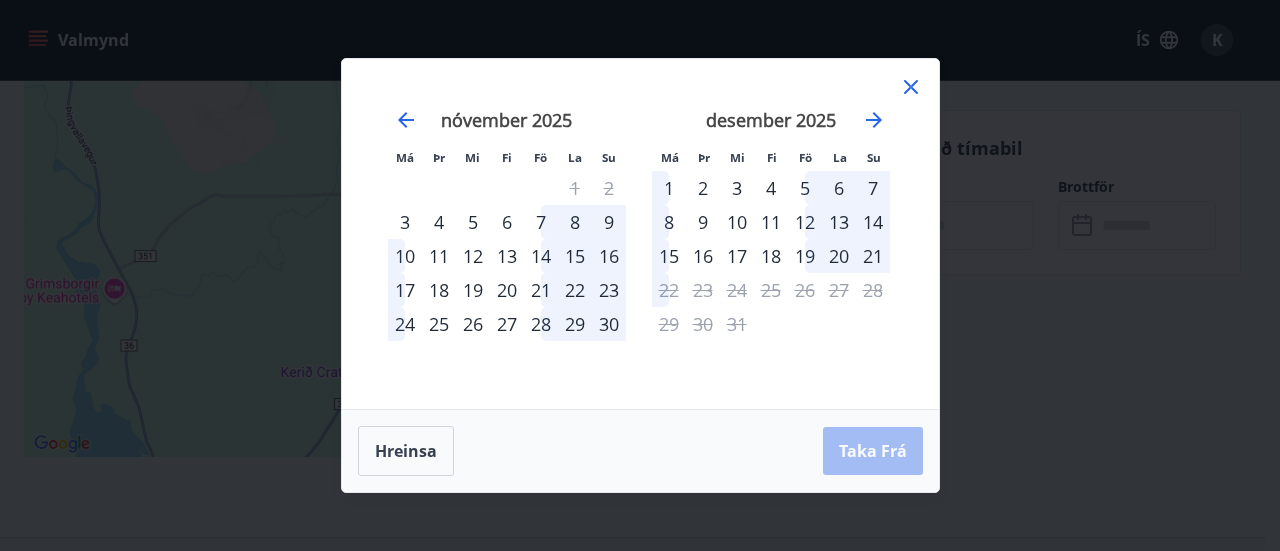 click 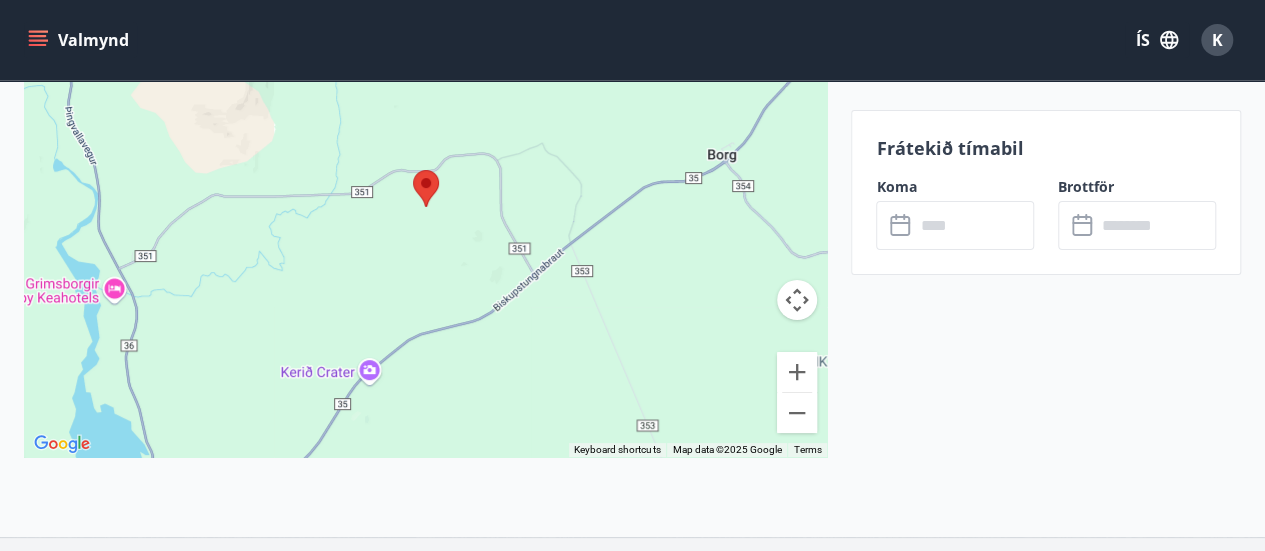click at bounding box center [425, 207] 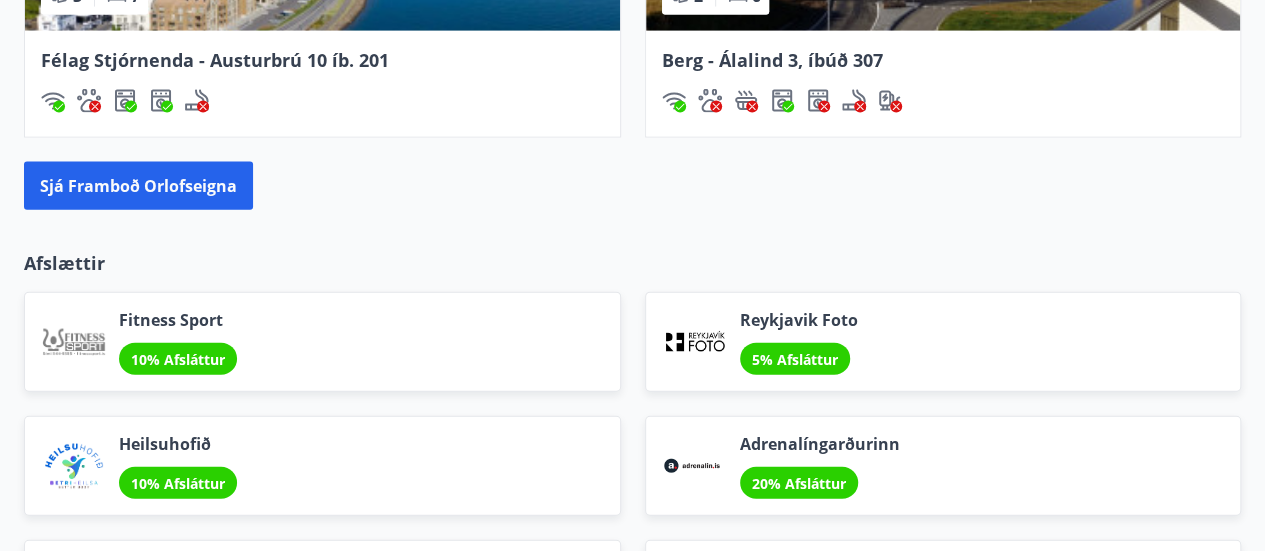 scroll, scrollTop: 2206, scrollLeft: 0, axis: vertical 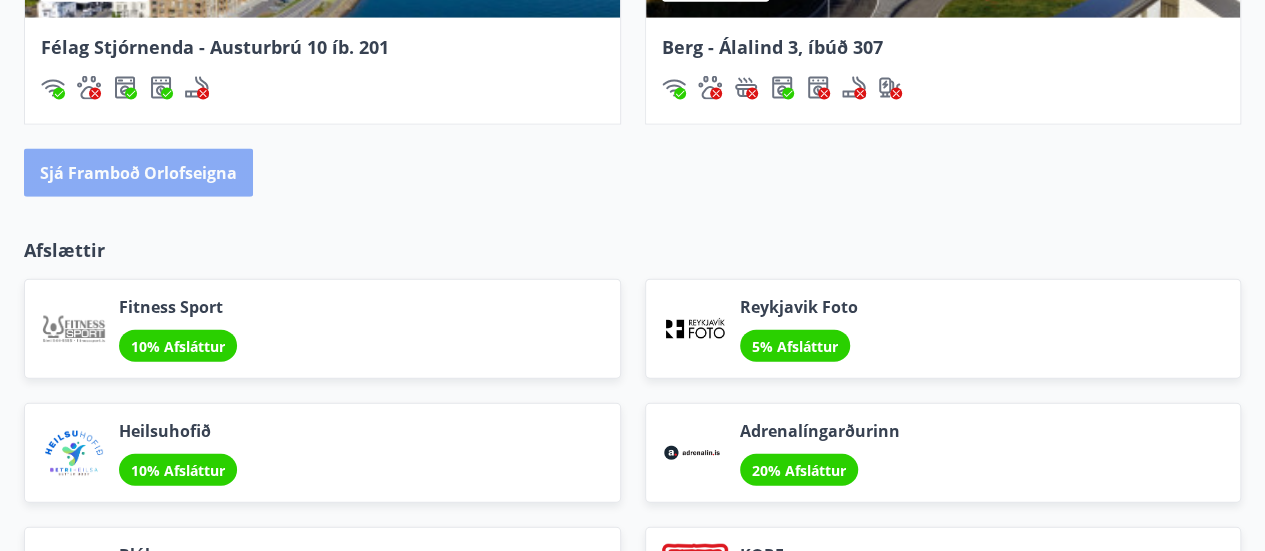 click on "Sjá framboð orlofseigna" at bounding box center (138, 173) 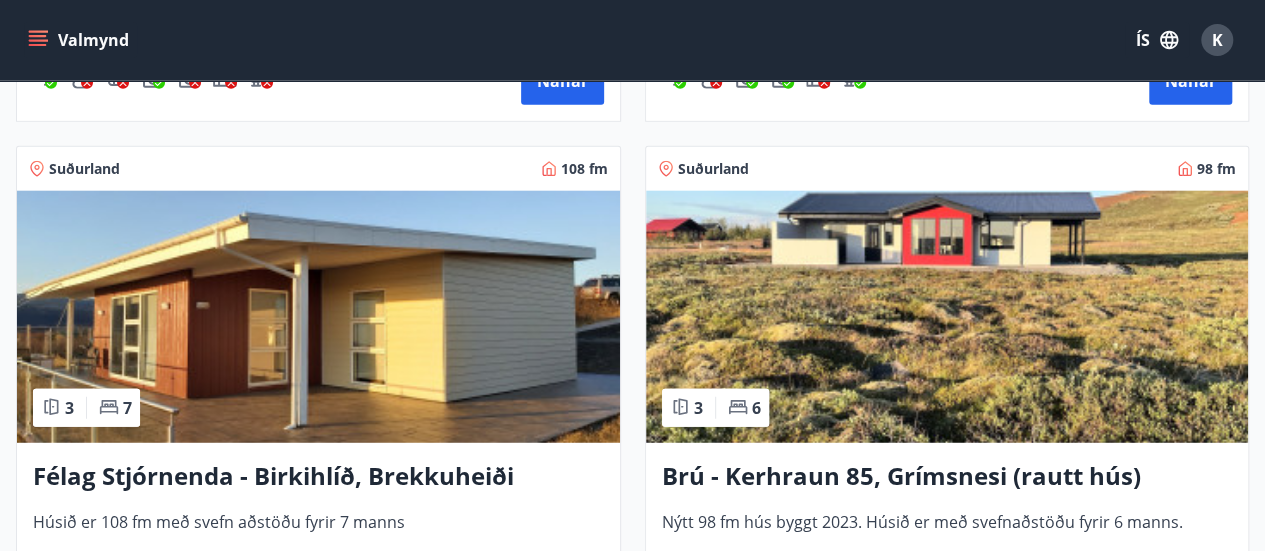 scroll, scrollTop: 6258, scrollLeft: 0, axis: vertical 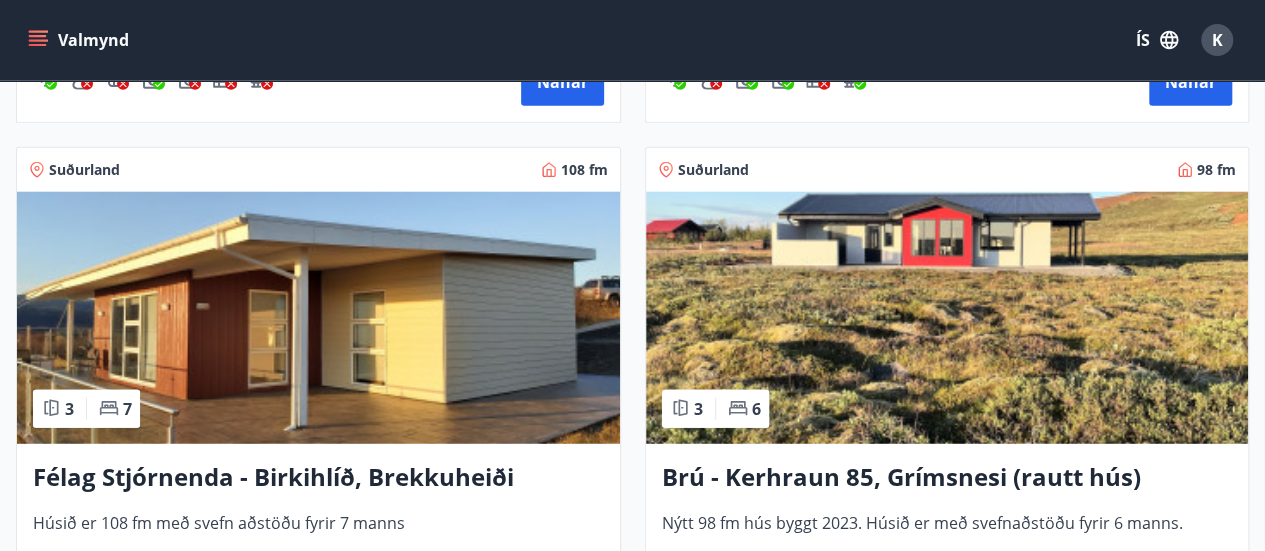 click at bounding box center [947, 318] 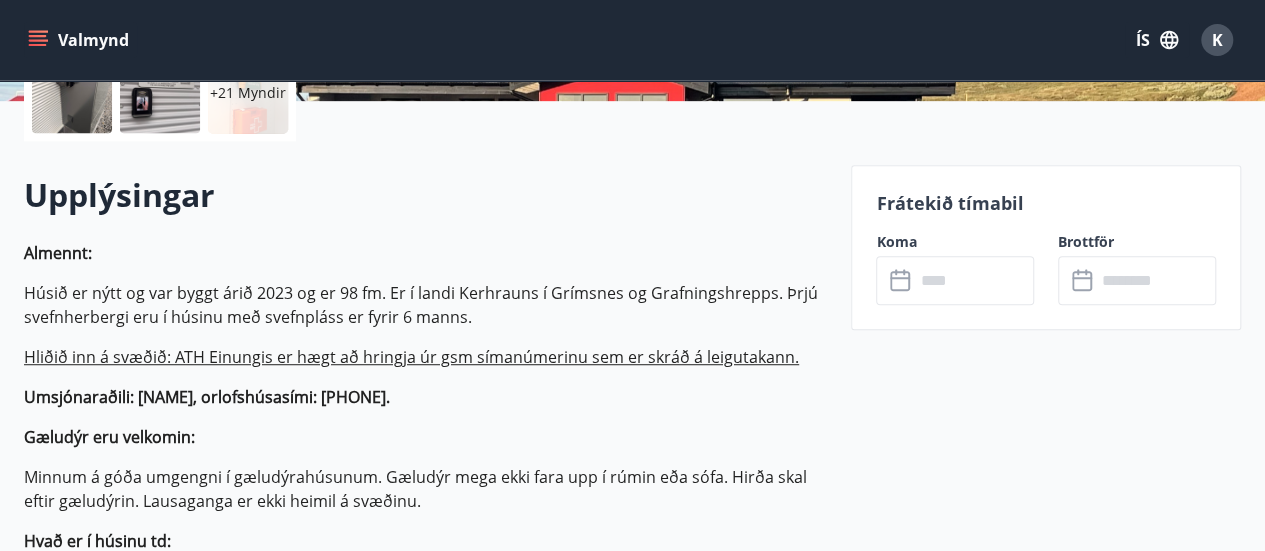 scroll, scrollTop: 0, scrollLeft: 0, axis: both 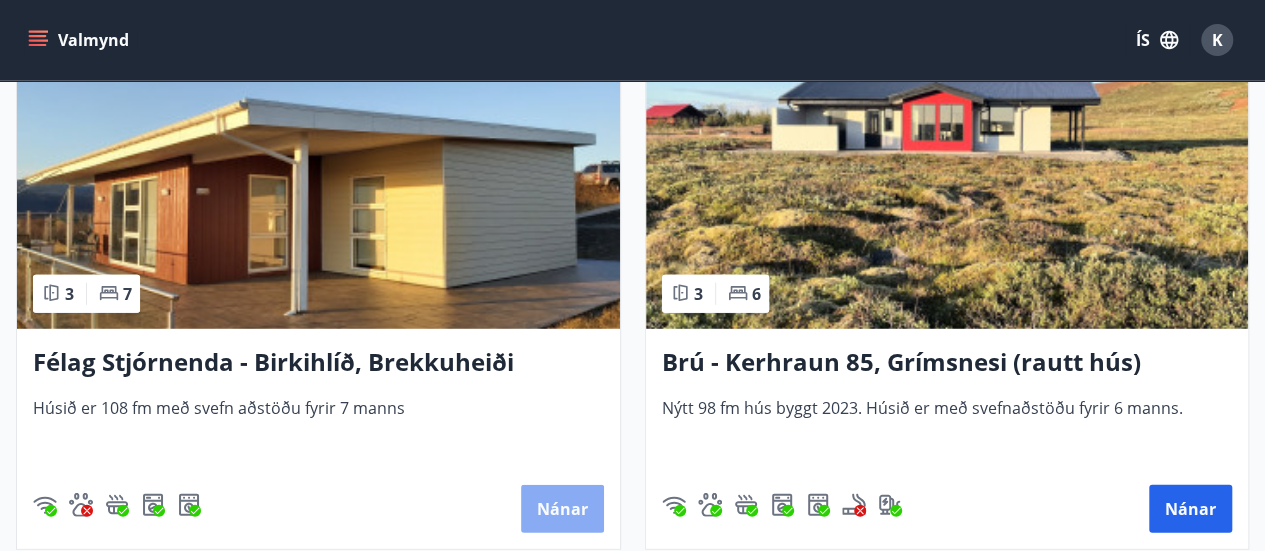 click on "Nánar" at bounding box center (562, 509) 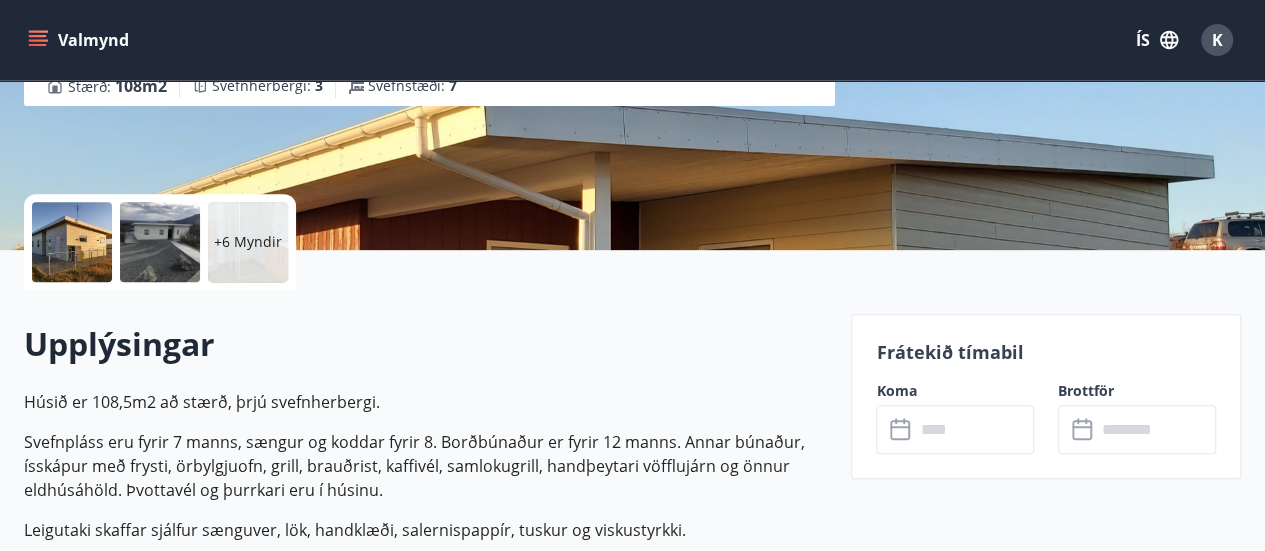 scroll, scrollTop: 352, scrollLeft: 0, axis: vertical 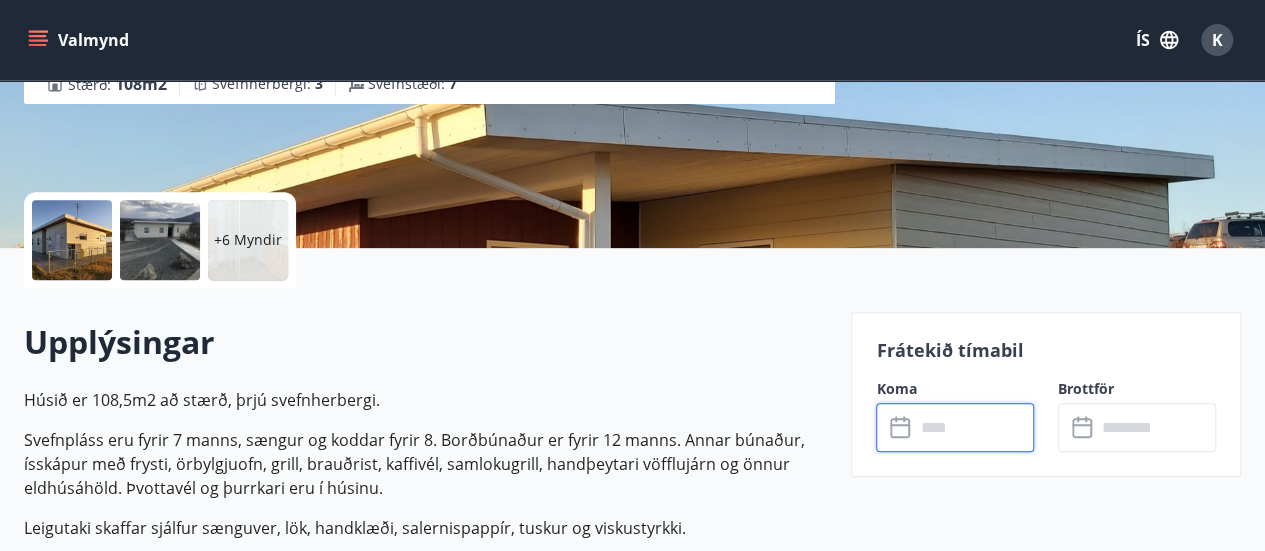 click at bounding box center [974, 427] 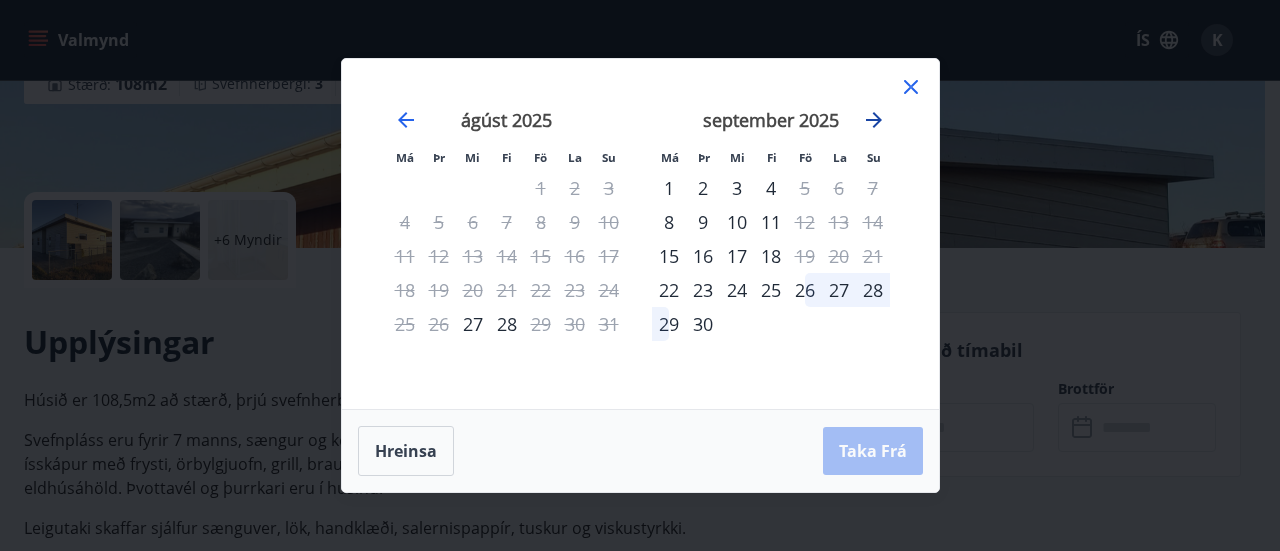 click 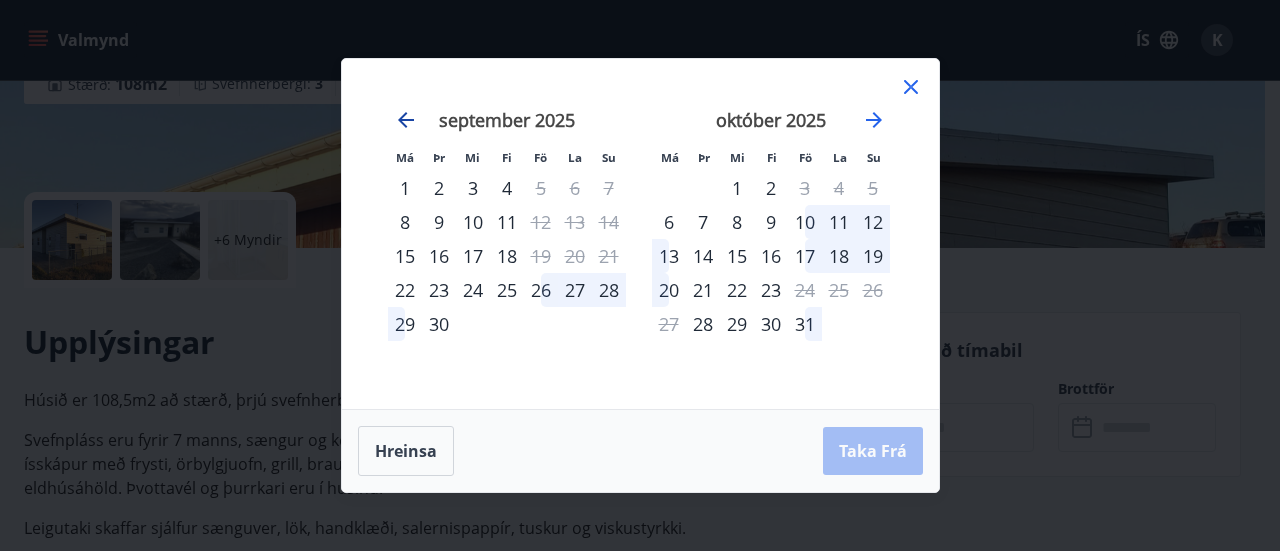 click 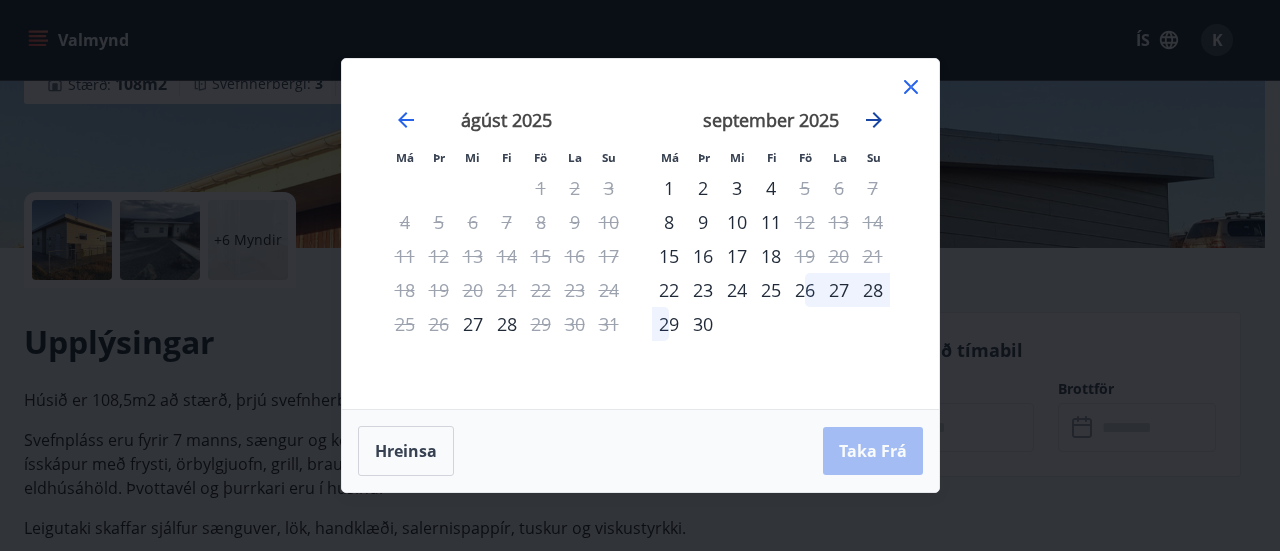 click 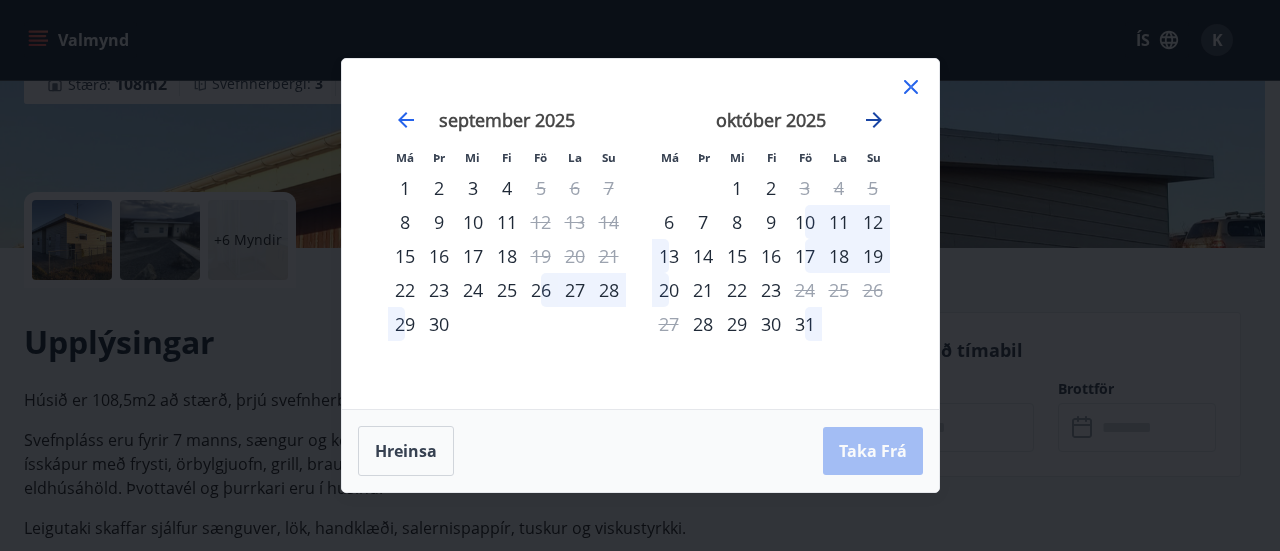 click 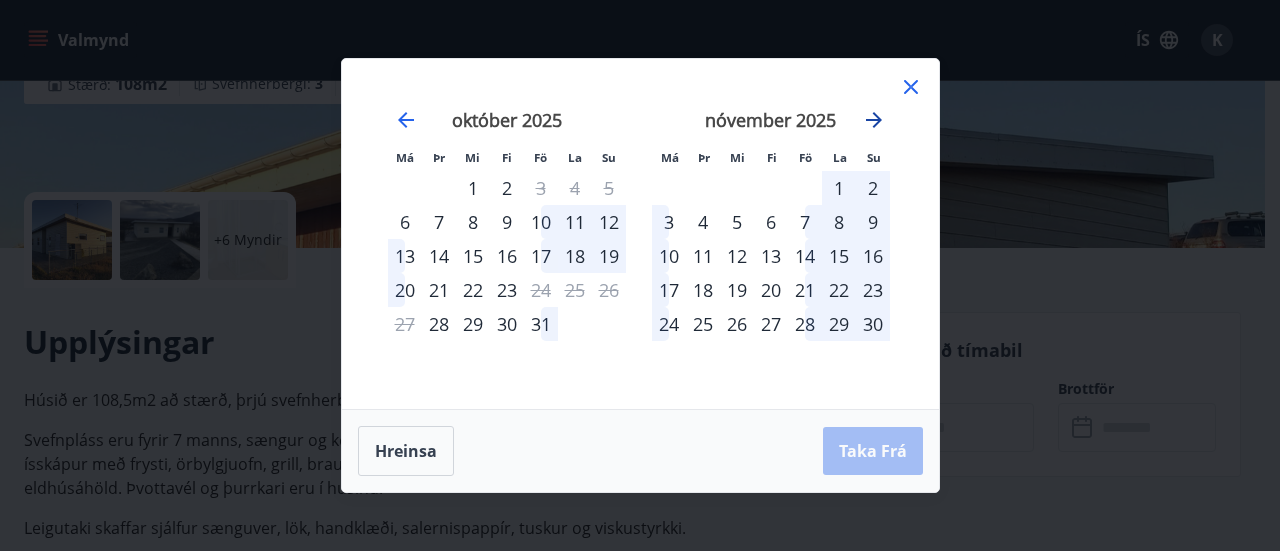 click 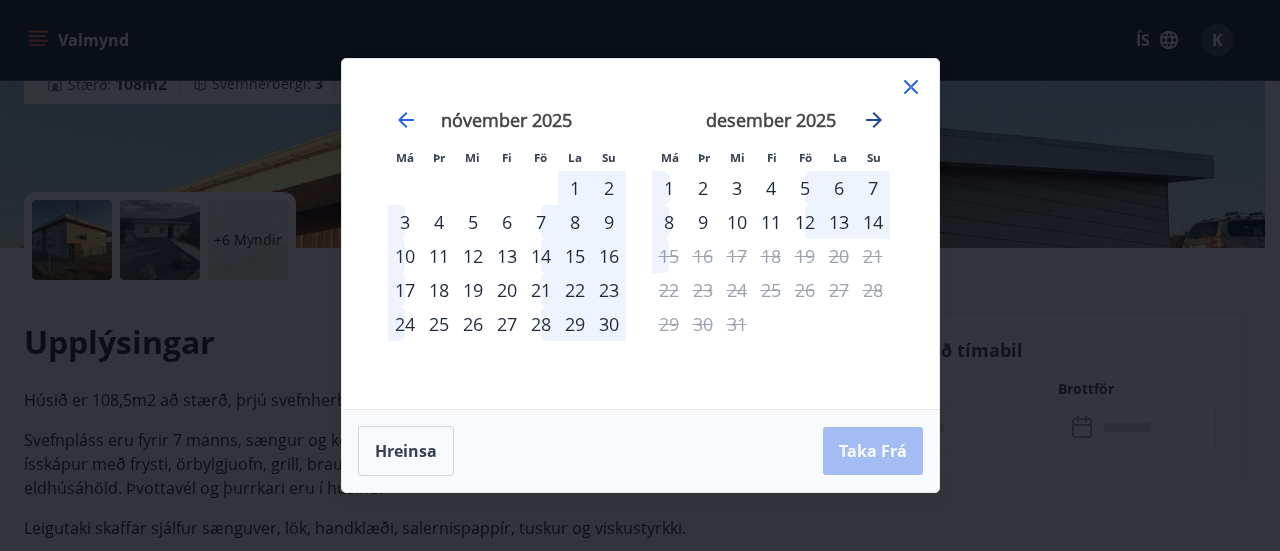 click 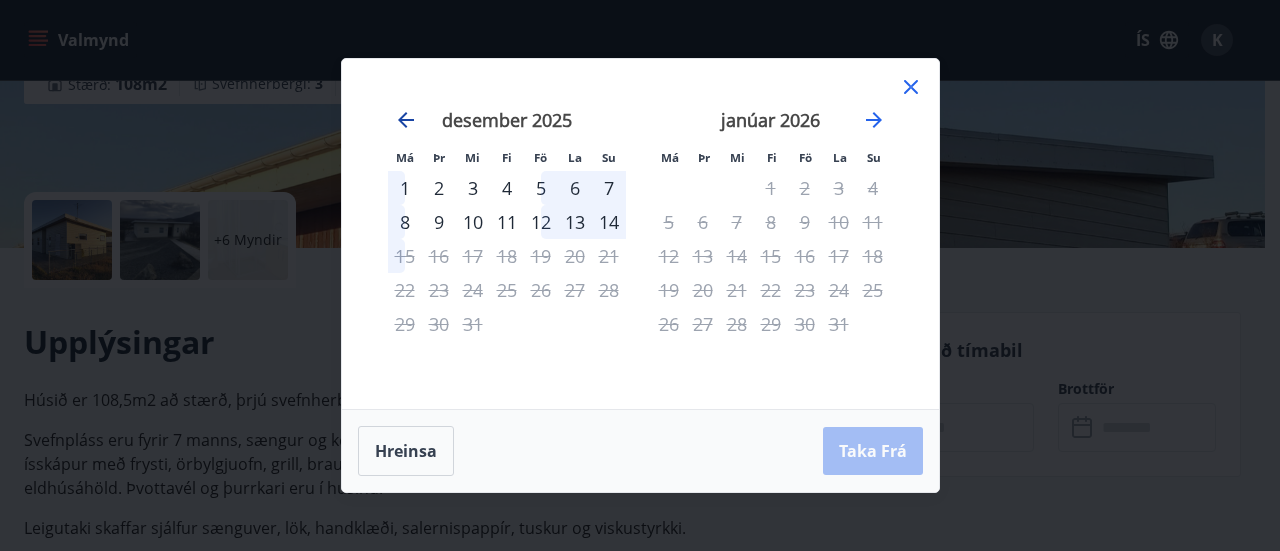 click 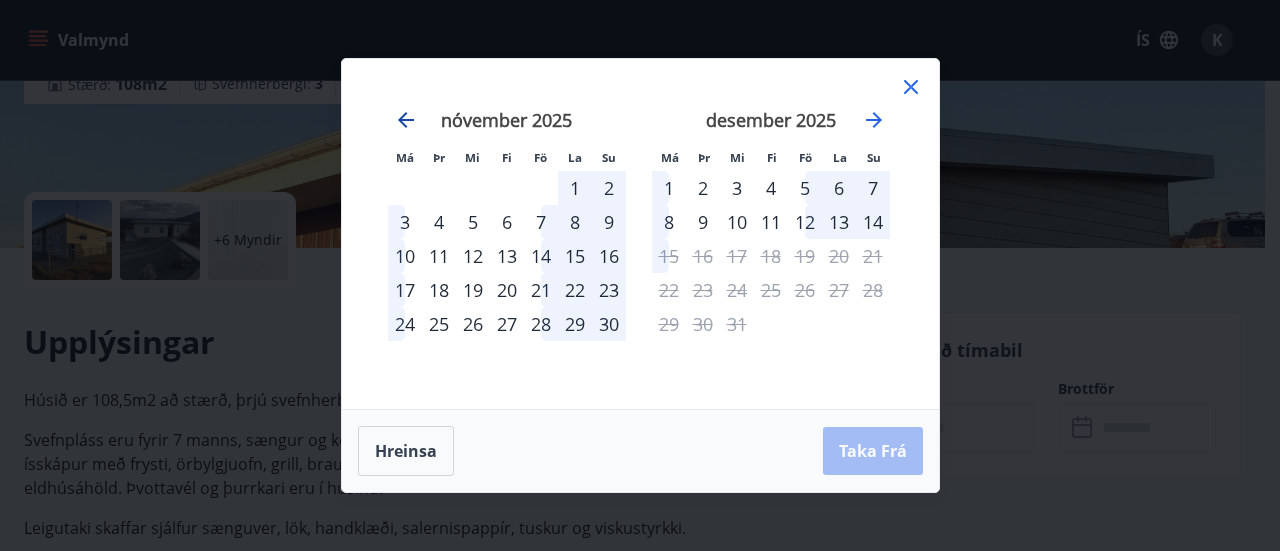 click 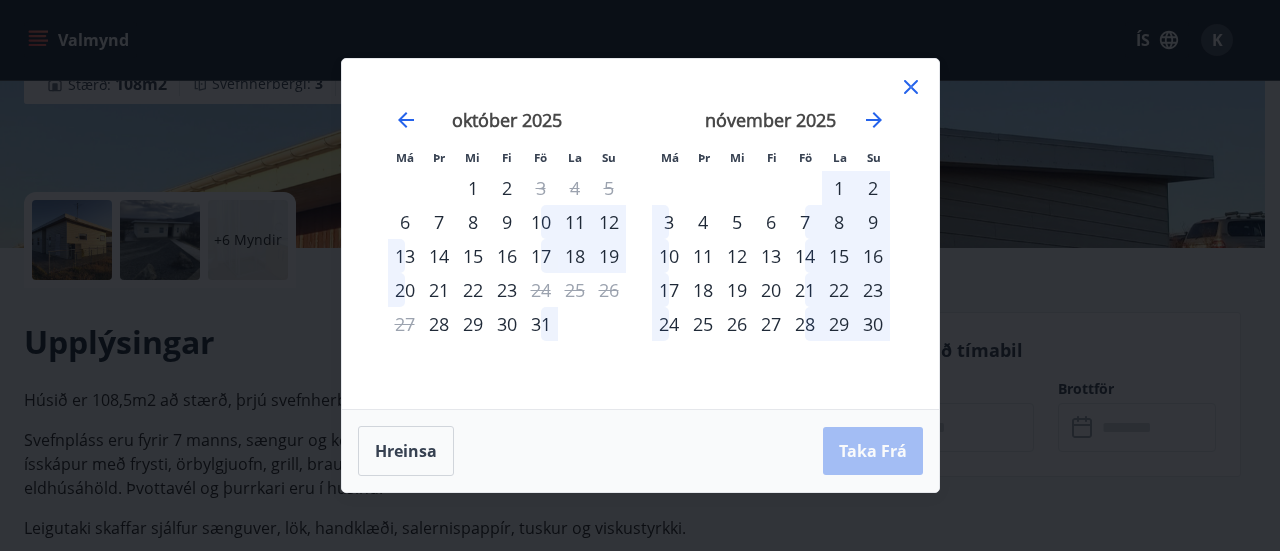 click on "31" at bounding box center [541, 324] 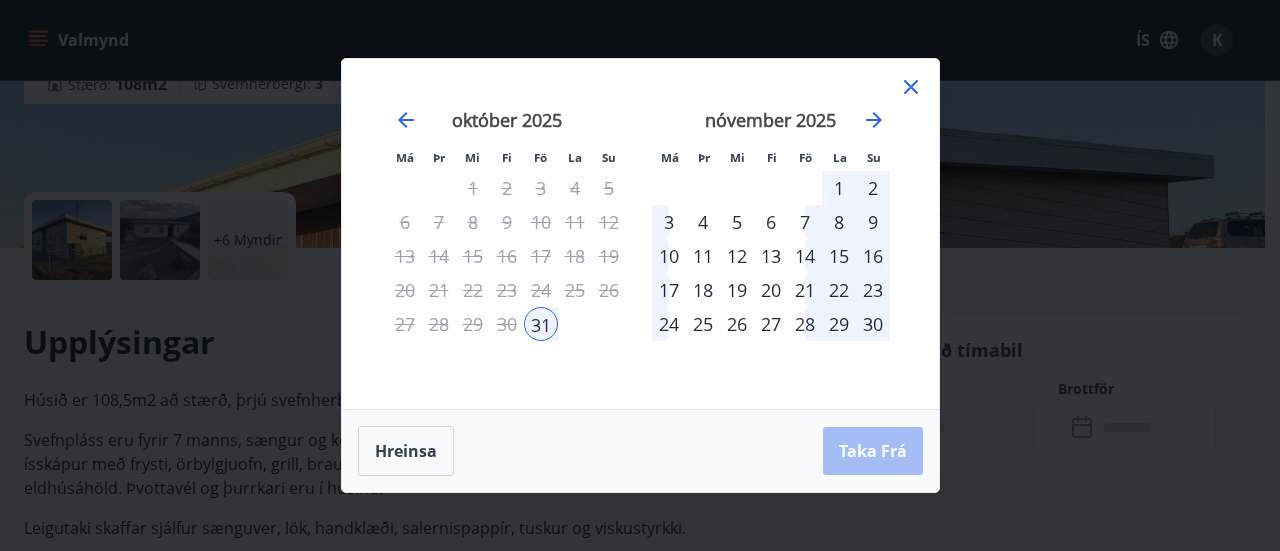 click on "3" at bounding box center (669, 222) 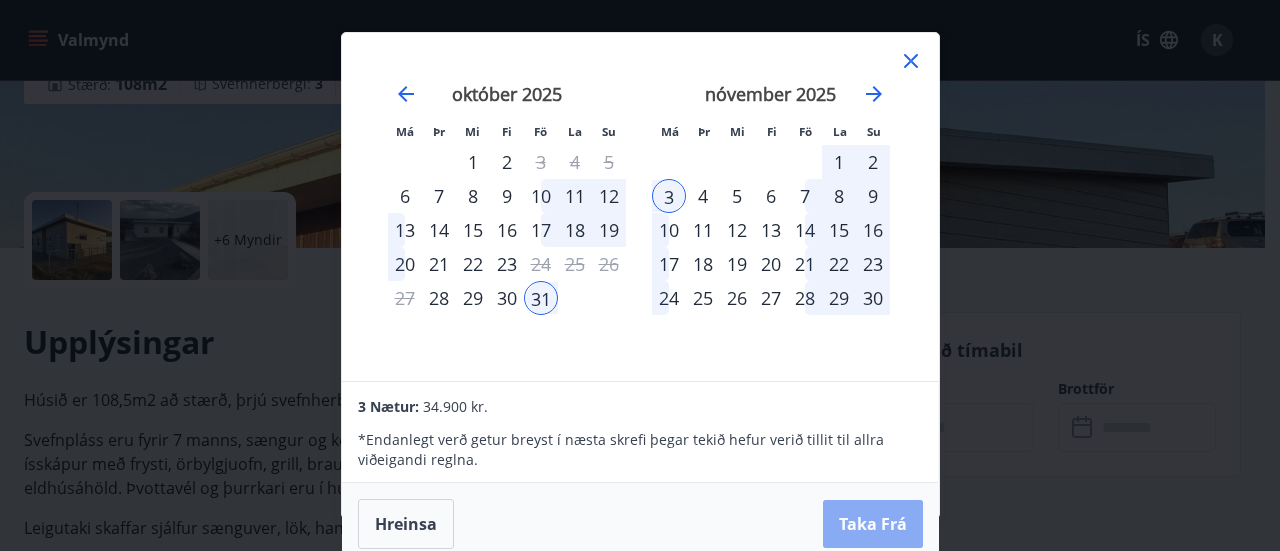 click on "Taka Frá" at bounding box center [873, 524] 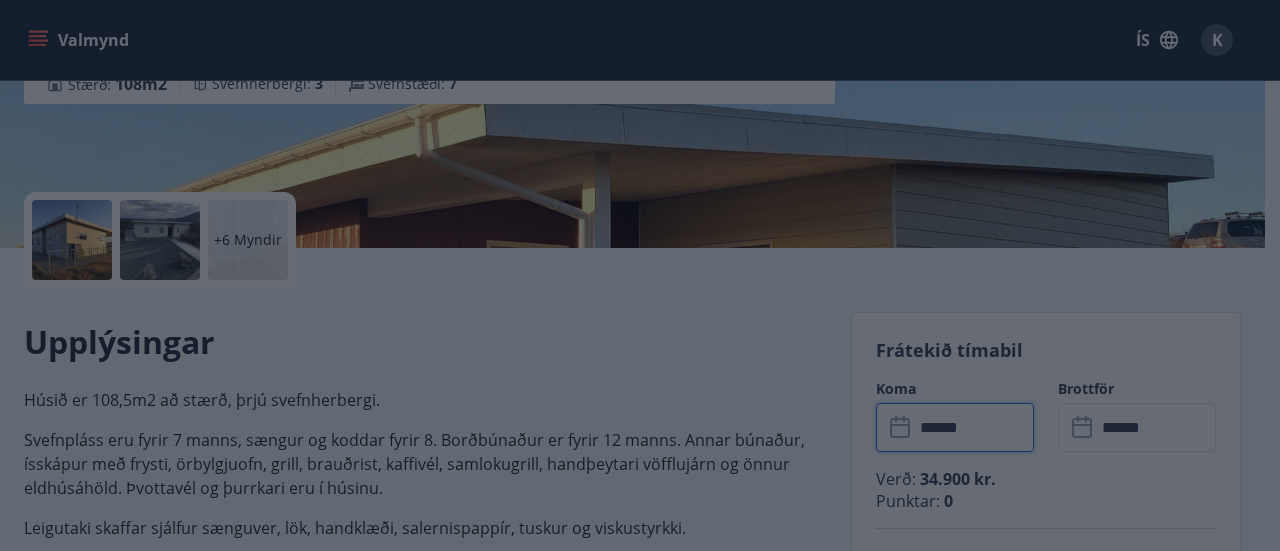 type on "******" 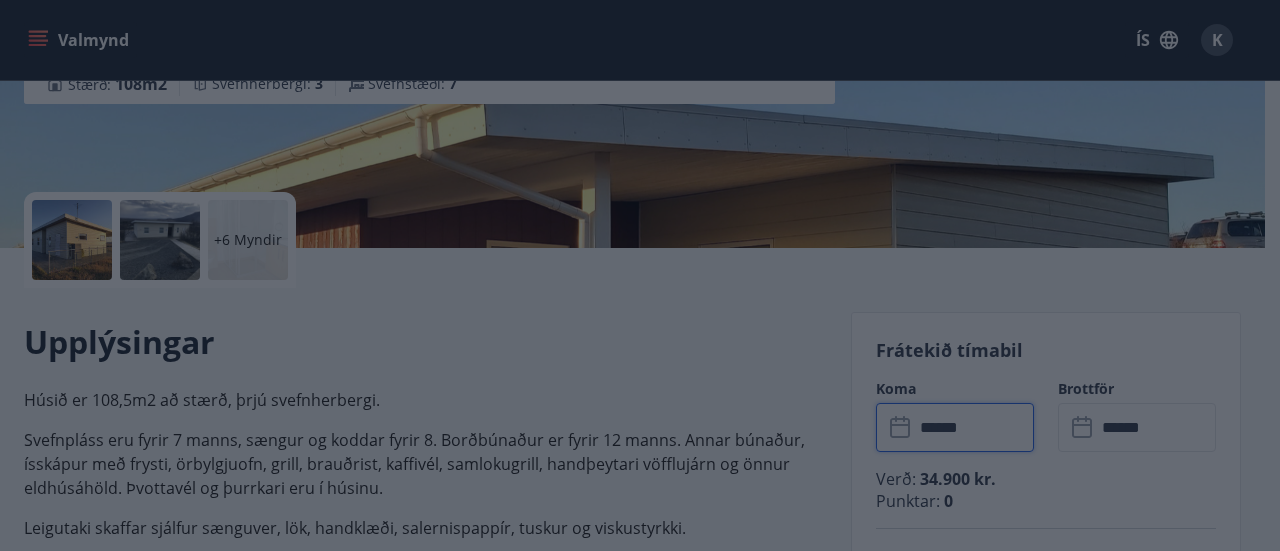 type on "******" 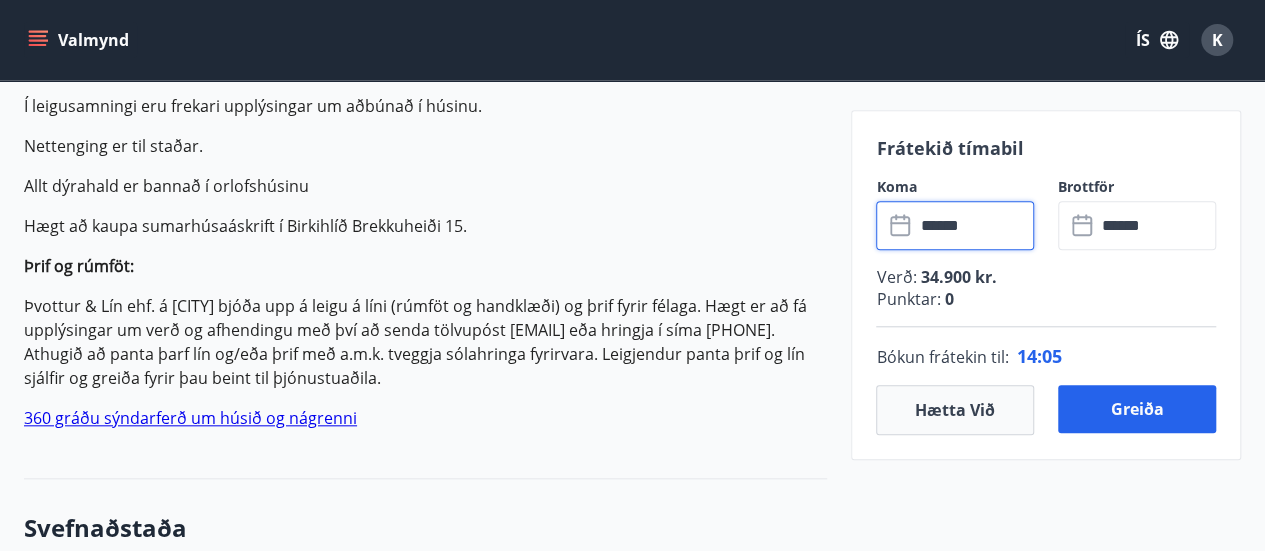 scroll, scrollTop: 818, scrollLeft: 0, axis: vertical 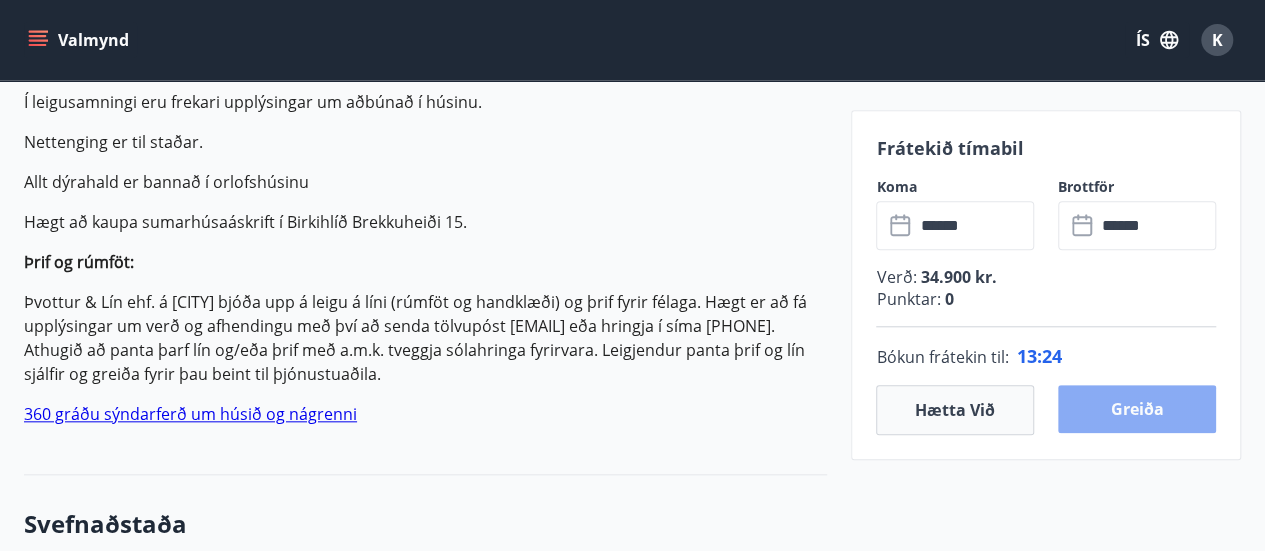 click on "Greiða" at bounding box center (1137, 409) 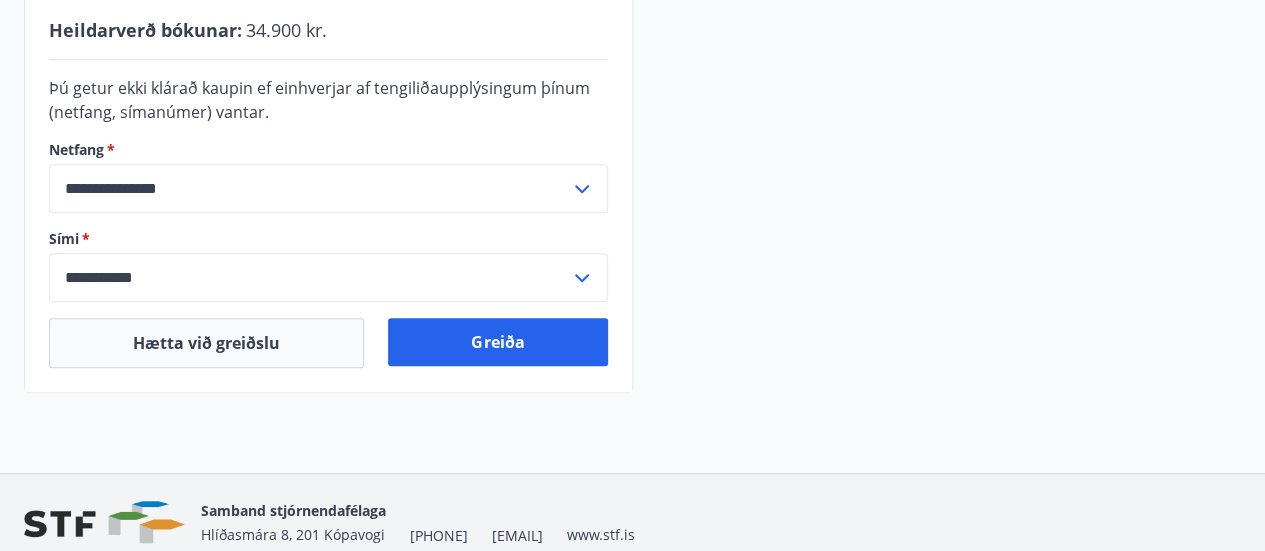 scroll, scrollTop: 661, scrollLeft: 0, axis: vertical 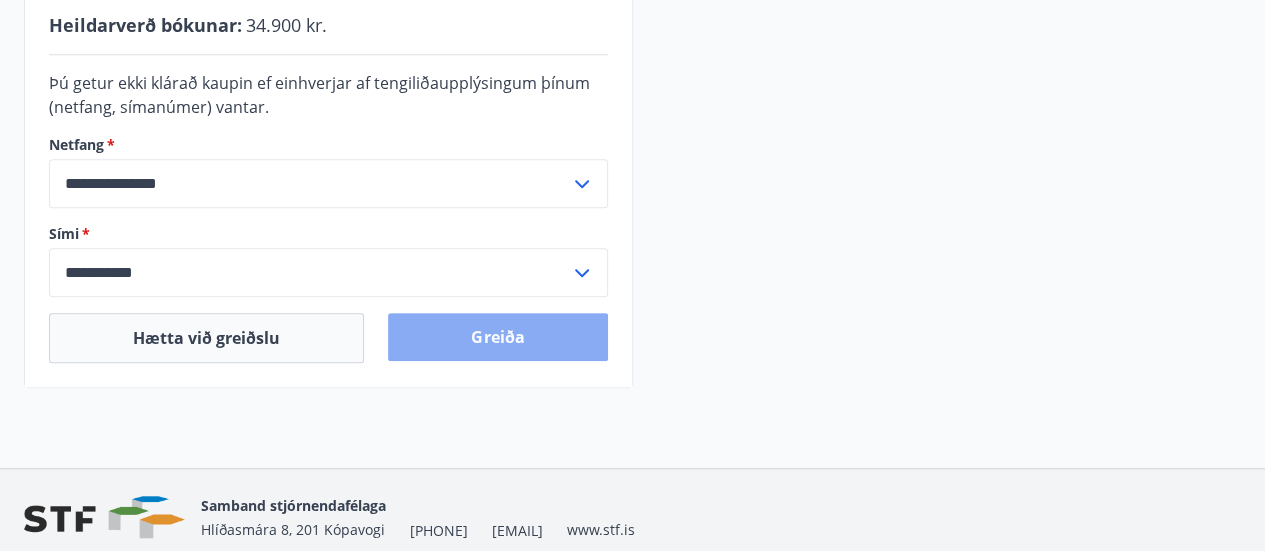 click on "Greiða" at bounding box center (497, 337) 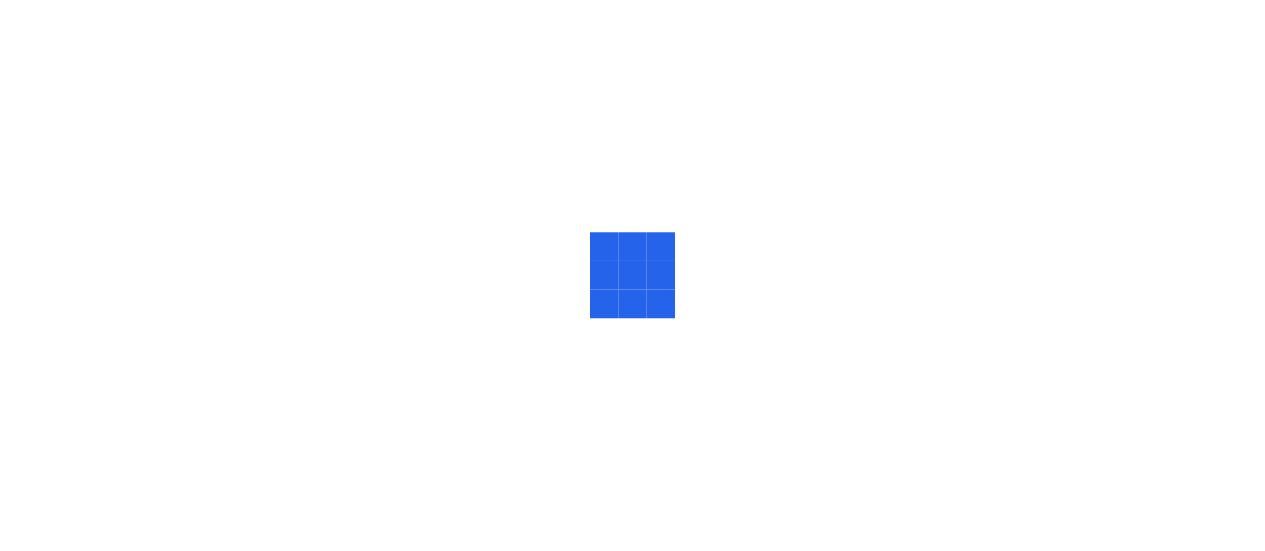 scroll, scrollTop: 0, scrollLeft: 0, axis: both 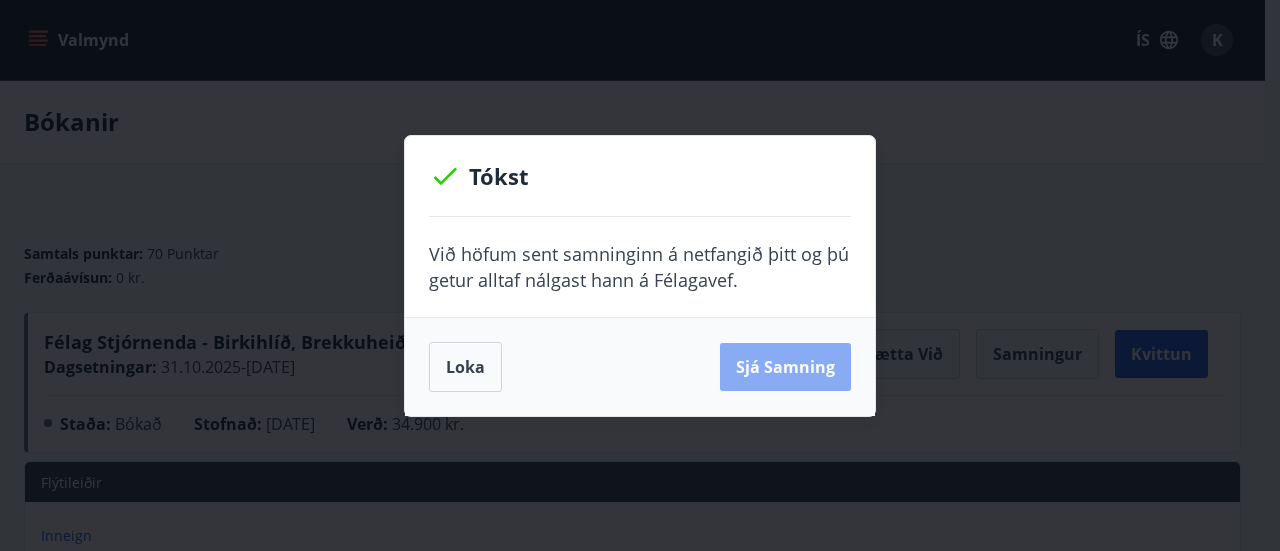click on "Sjá samning" at bounding box center [785, 367] 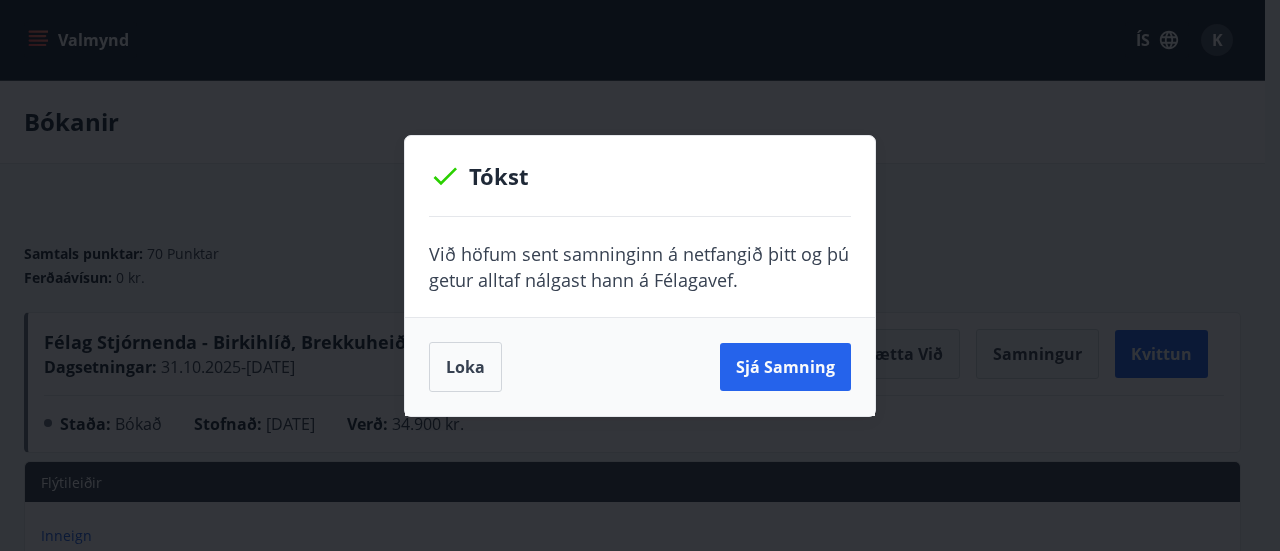 click on "Tókst Við höfum sent samninginn á netfangið þitt og þú getur alltaf nálgast hann á Félagavef. Loka Sjá samning" at bounding box center (640, 275) 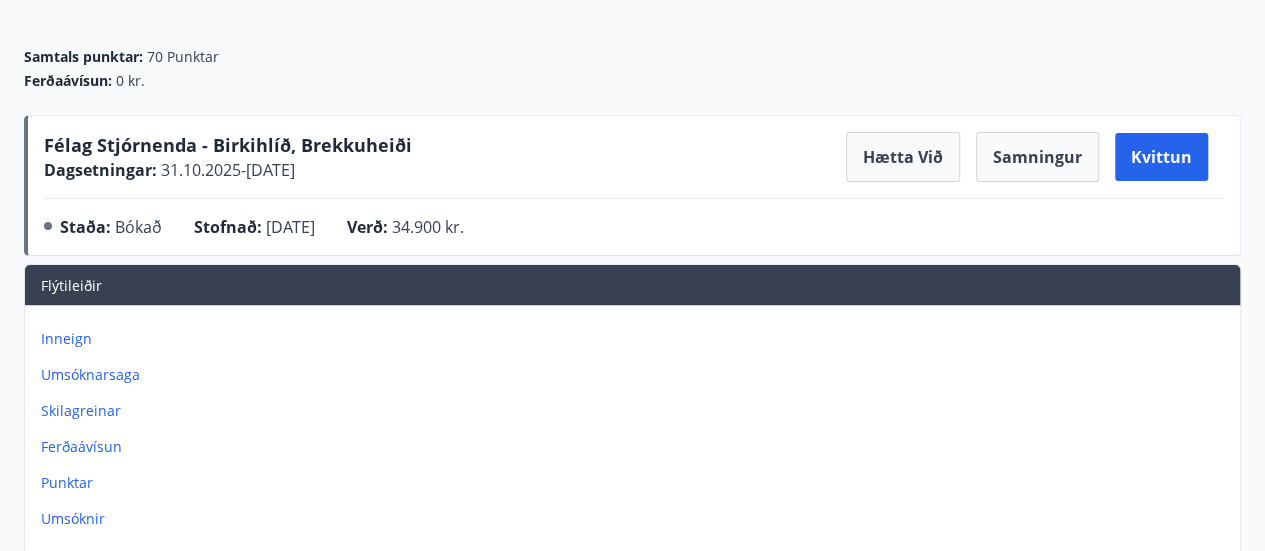 scroll, scrollTop: 198, scrollLeft: 0, axis: vertical 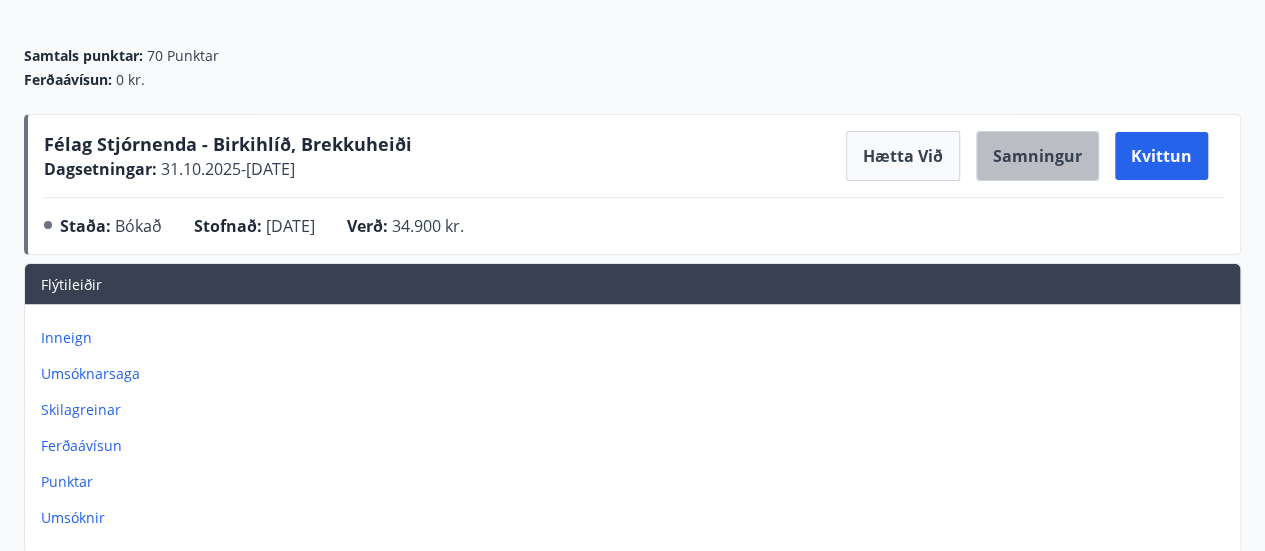click on "Samningur" at bounding box center [1037, 156] 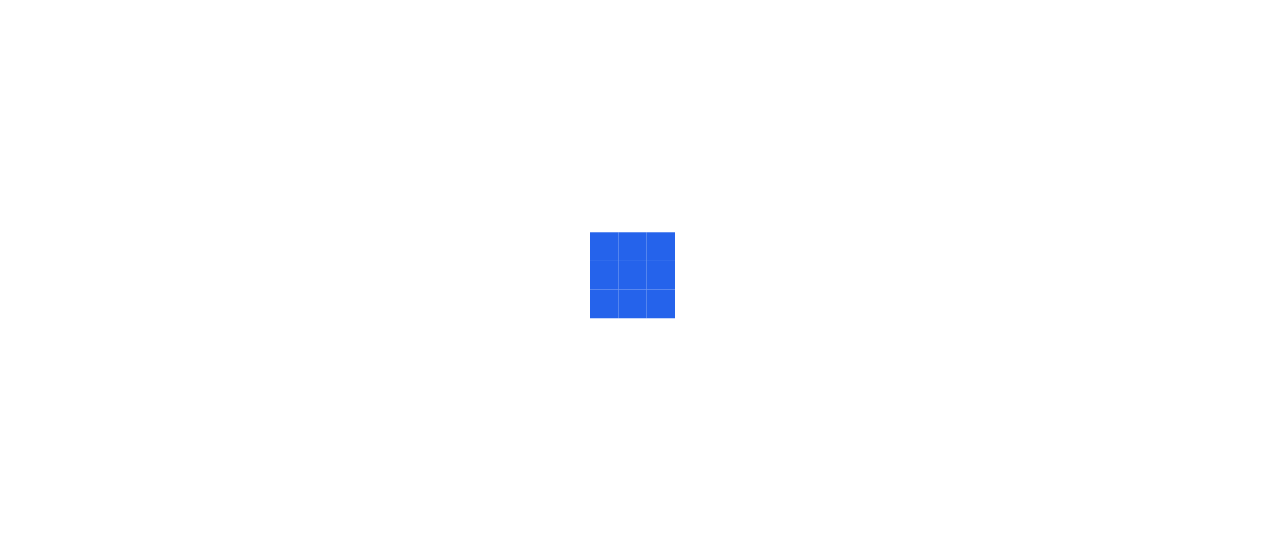 scroll, scrollTop: 0, scrollLeft: 0, axis: both 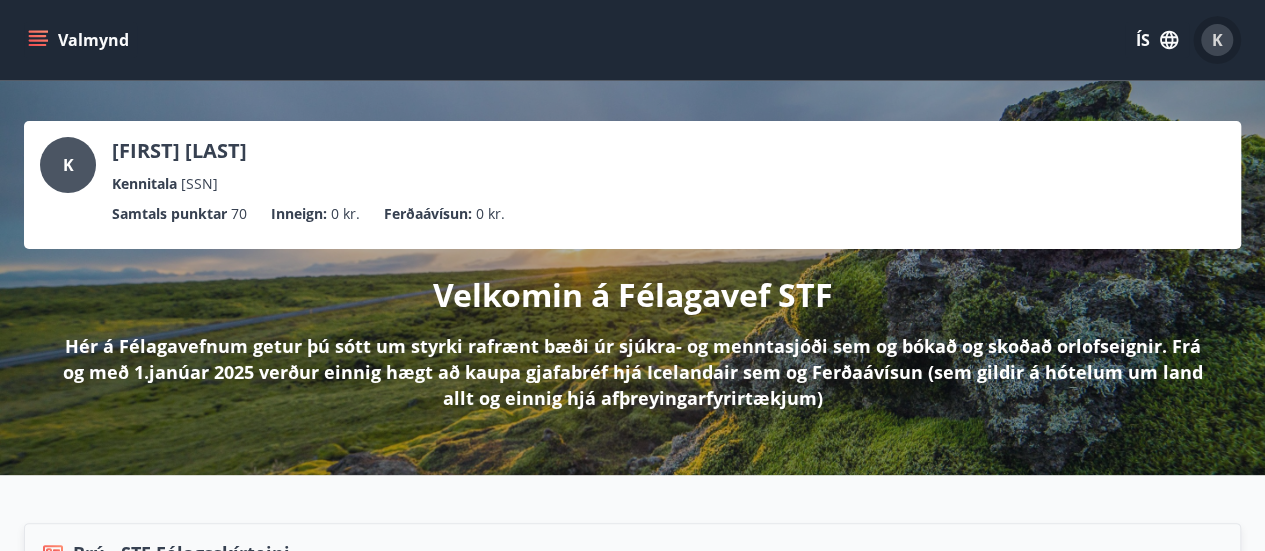 click on "K" at bounding box center [1217, 40] 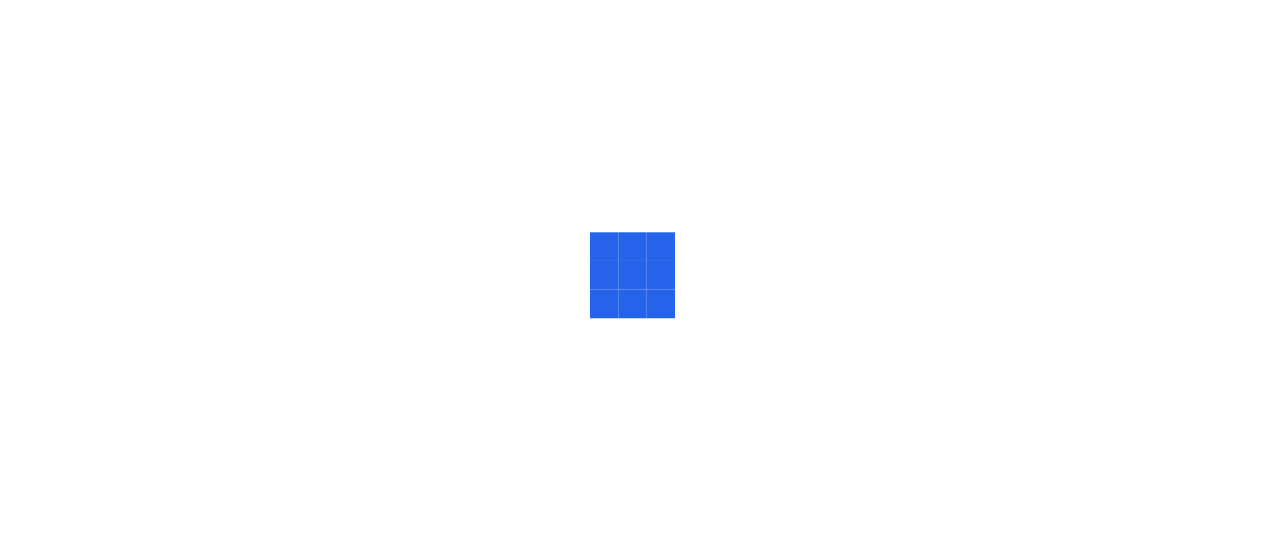 scroll, scrollTop: 0, scrollLeft: 0, axis: both 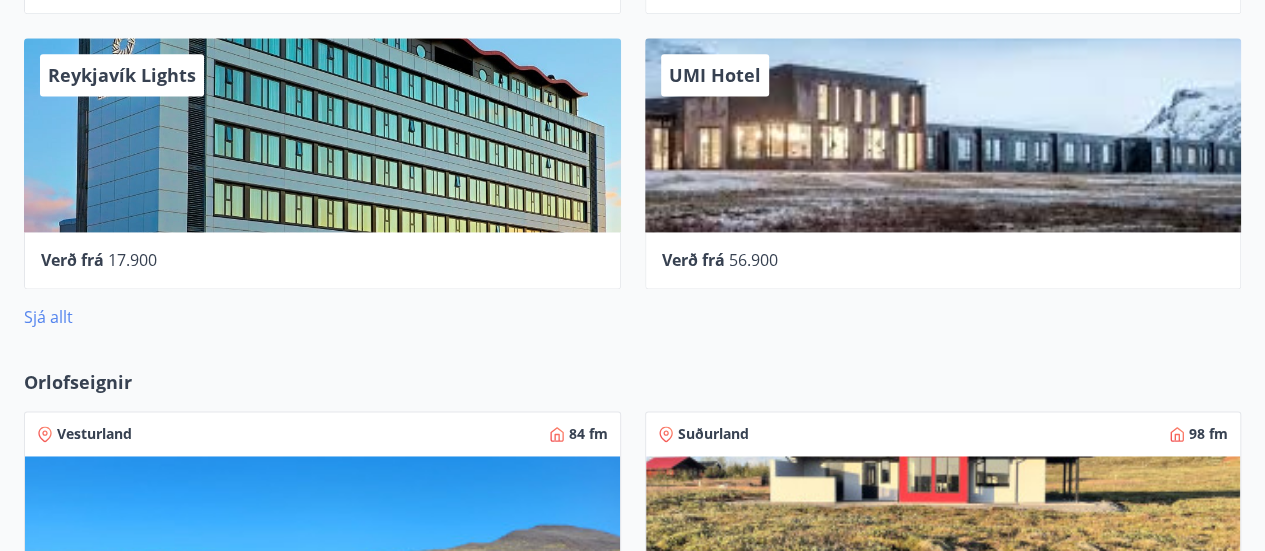 click on "Sjá allt" at bounding box center (48, 317) 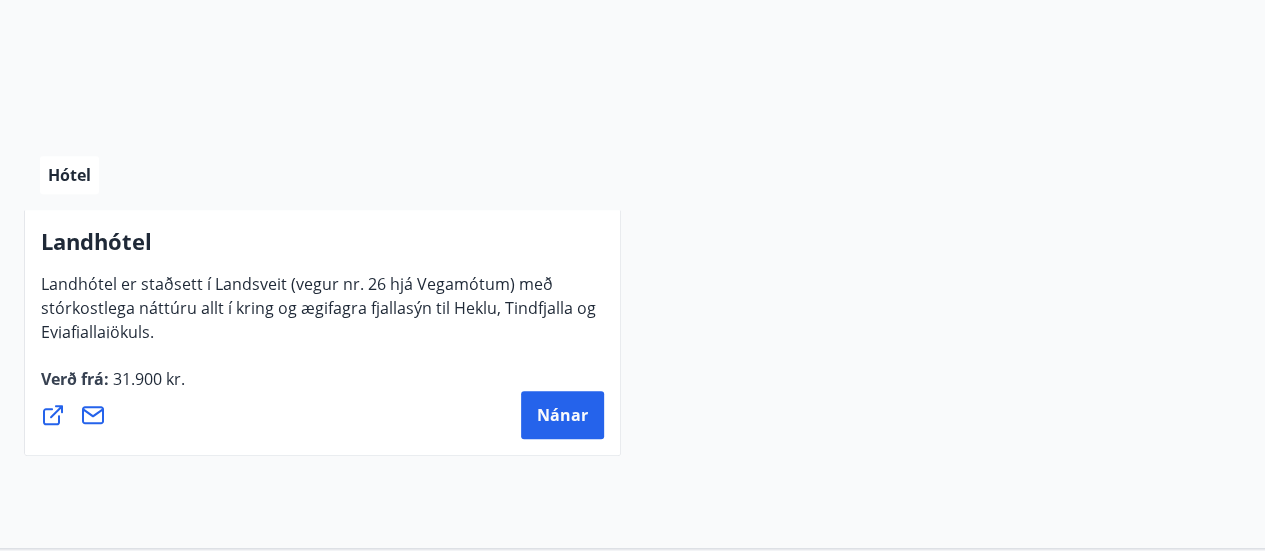 scroll, scrollTop: 8542, scrollLeft: 0, axis: vertical 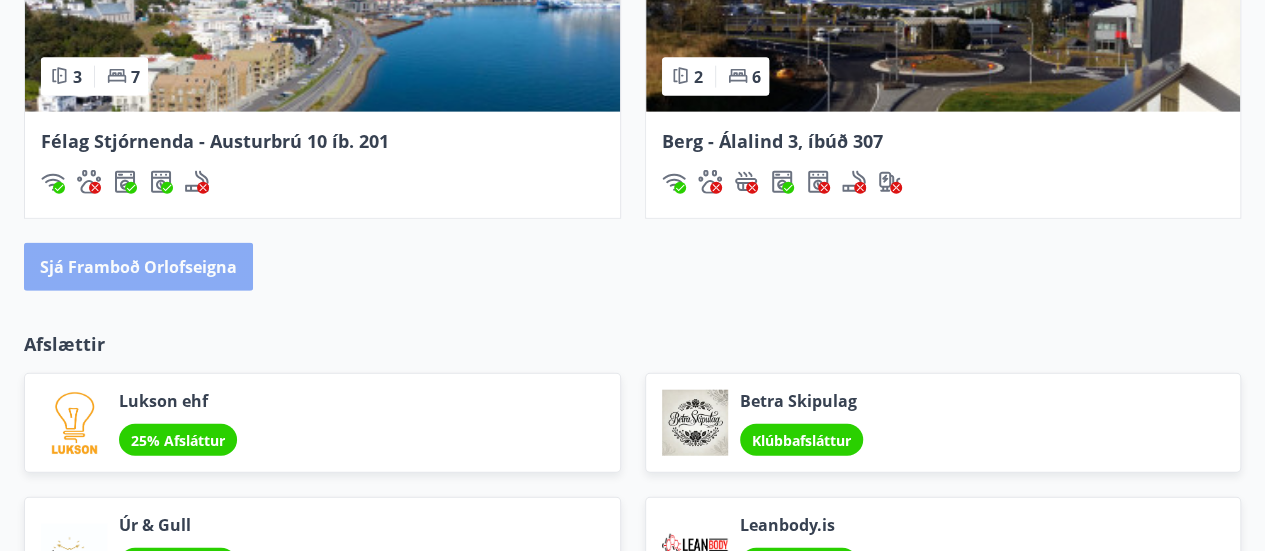 click on "Sjá framboð orlofseigna" at bounding box center (138, 267) 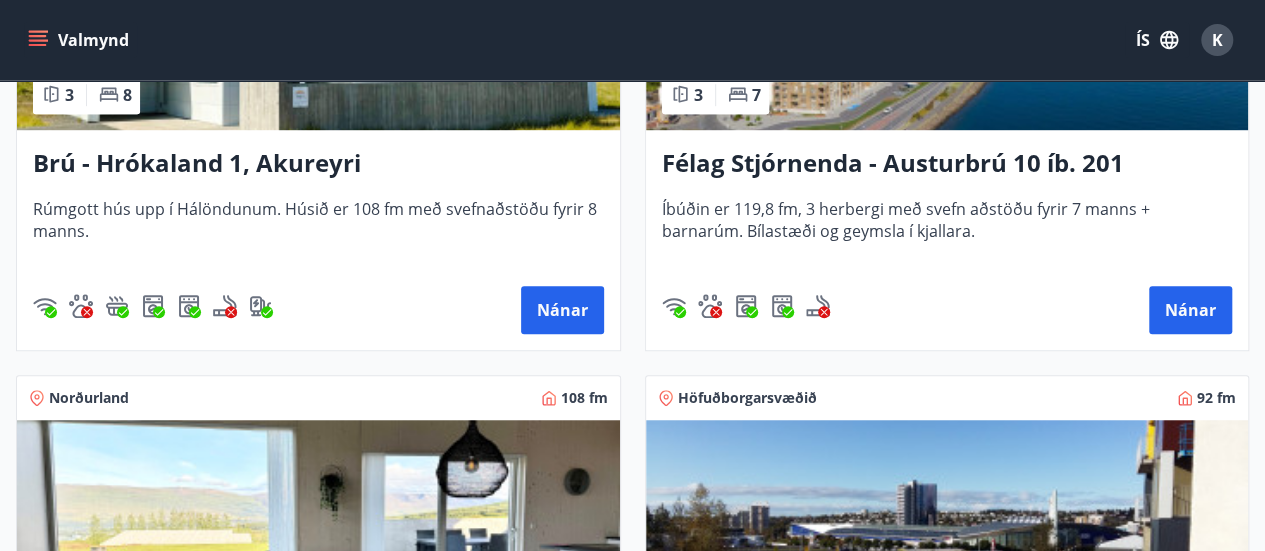 scroll, scrollTop: 601, scrollLeft: 0, axis: vertical 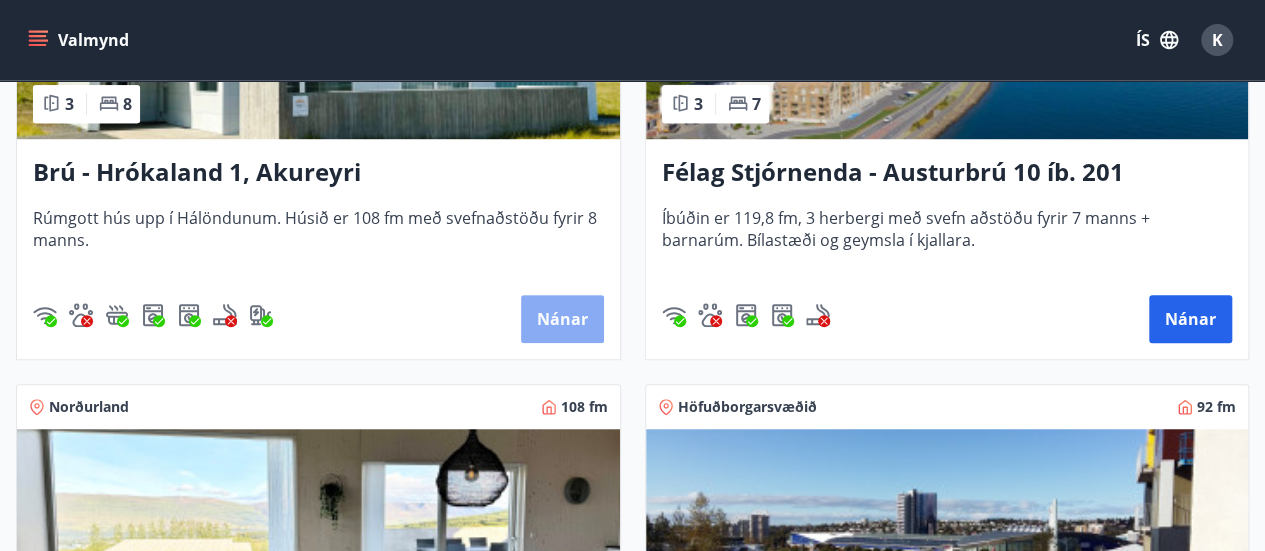 click on "Nánar" at bounding box center [562, 319] 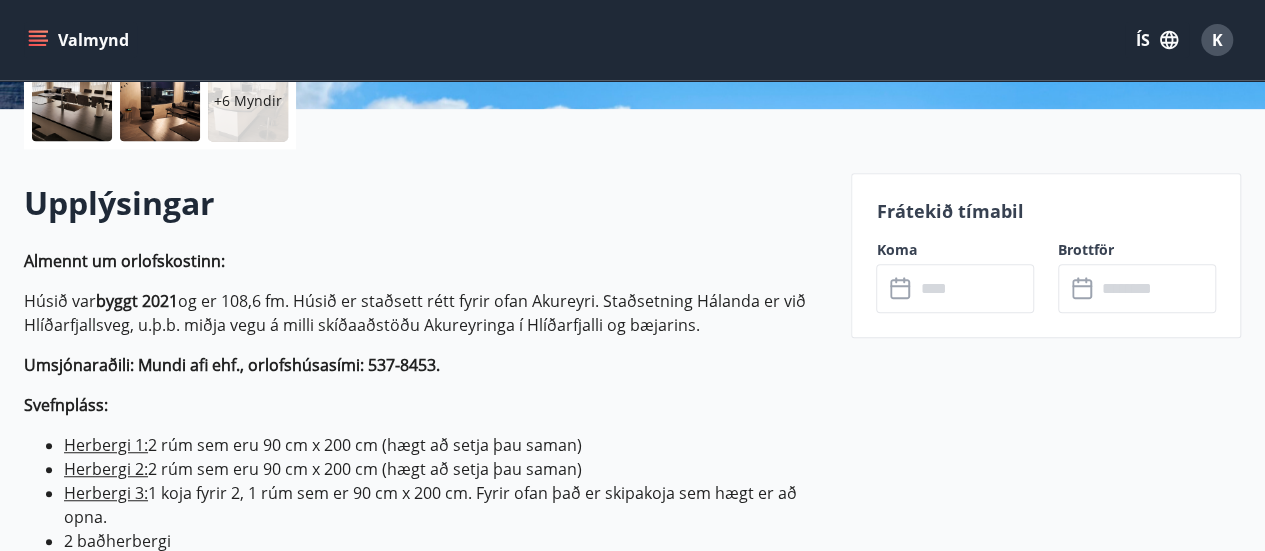 scroll, scrollTop: 492, scrollLeft: 0, axis: vertical 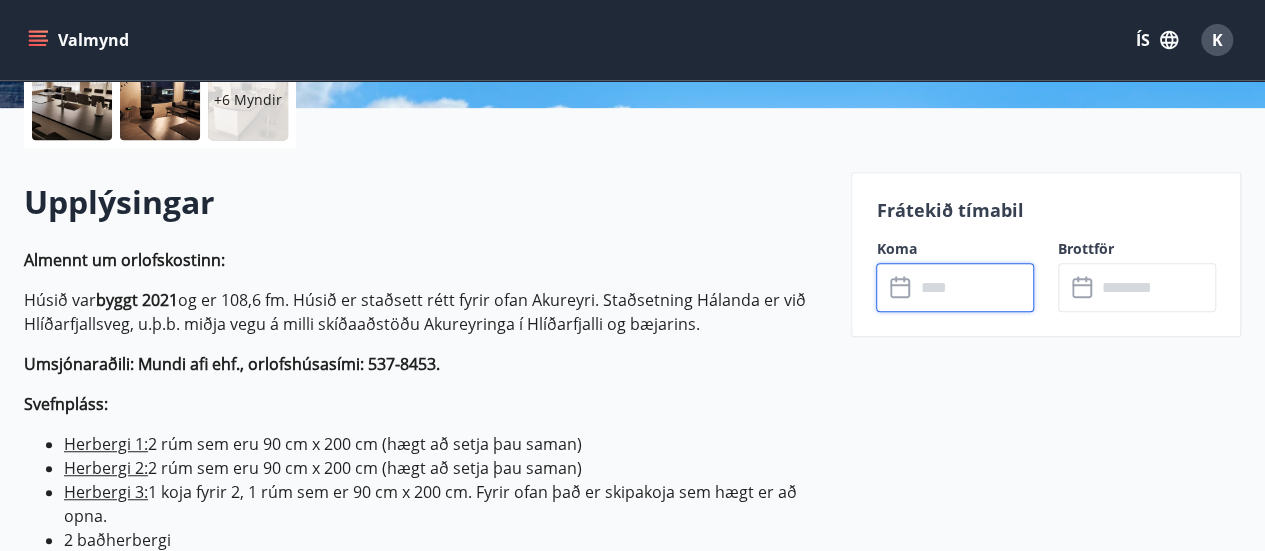 click at bounding box center (974, 287) 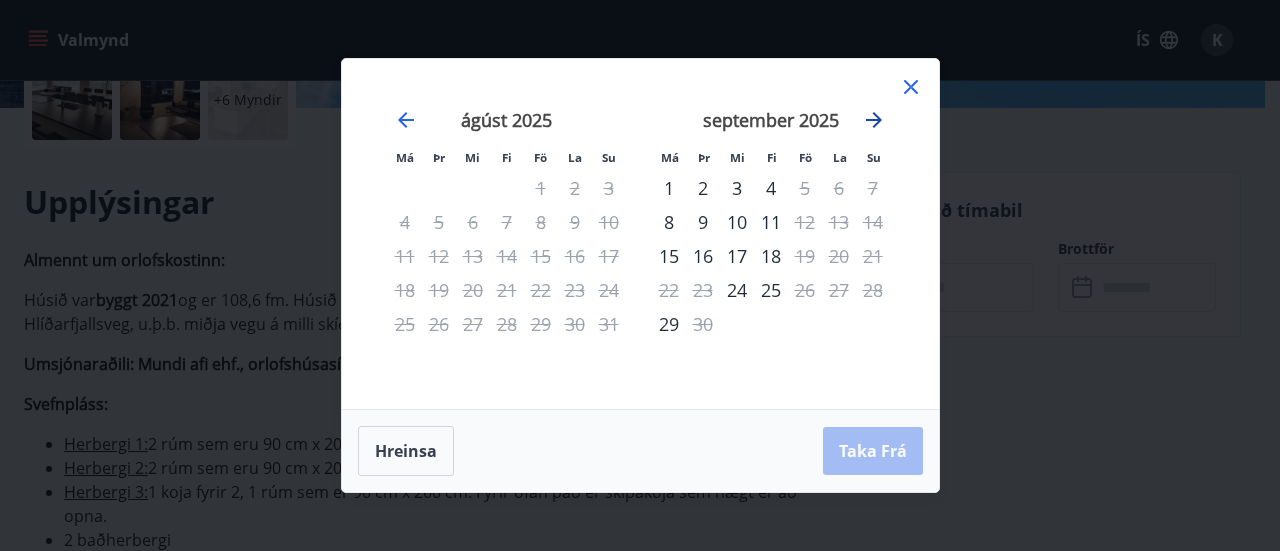 click 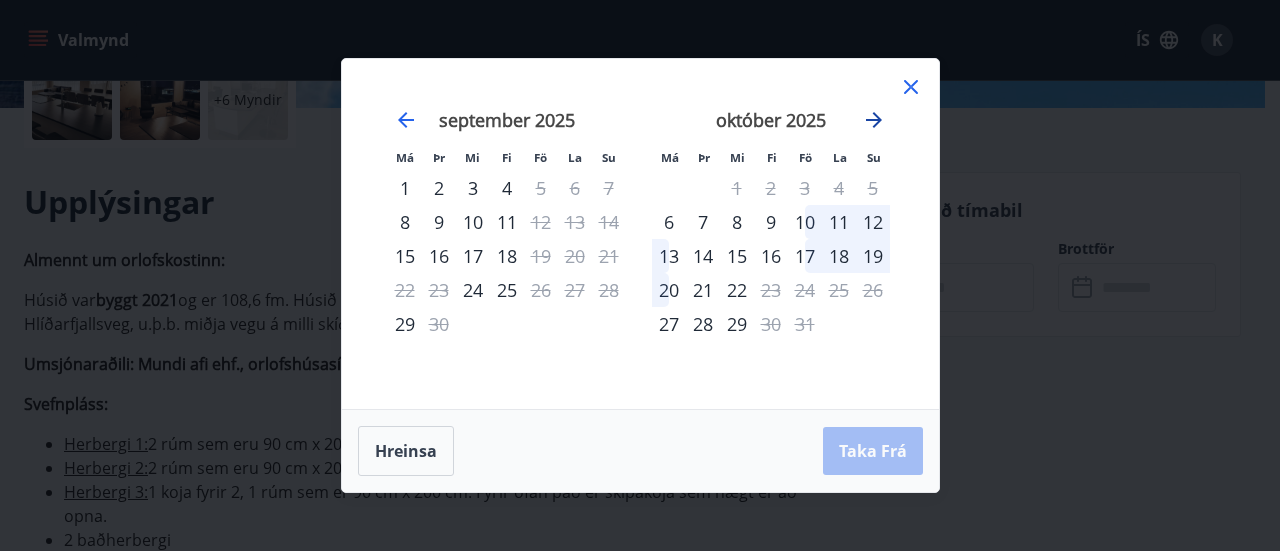click 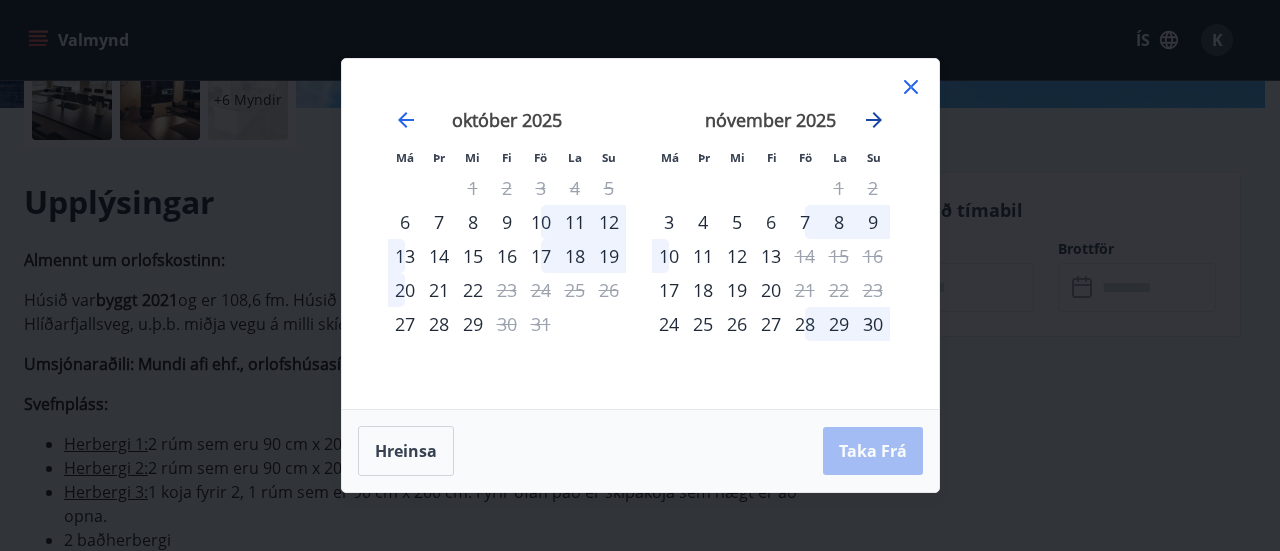 click 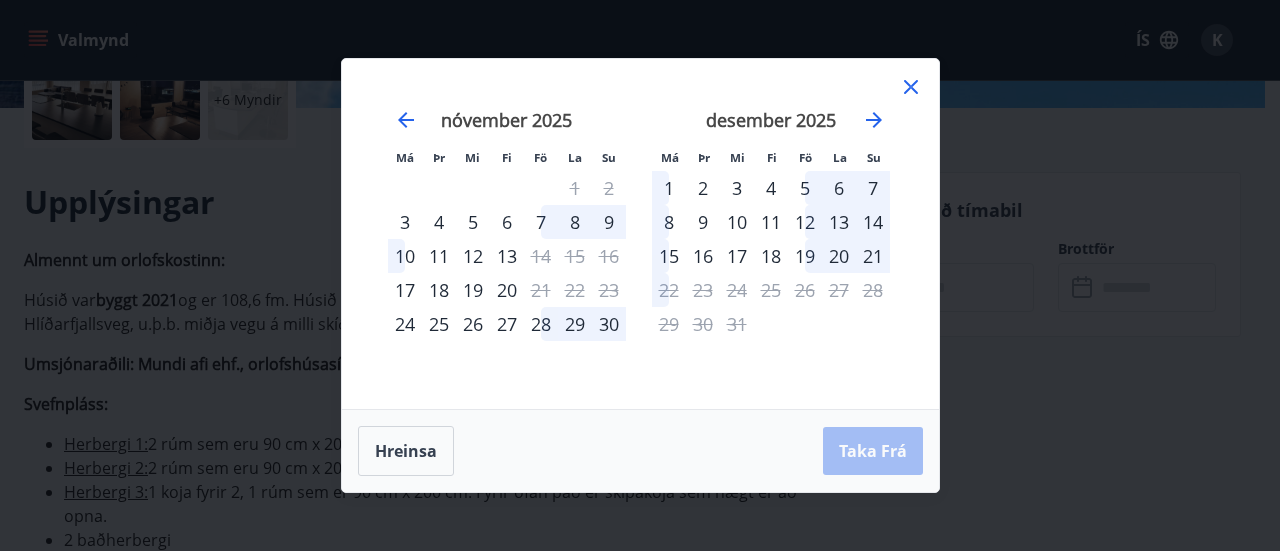 click 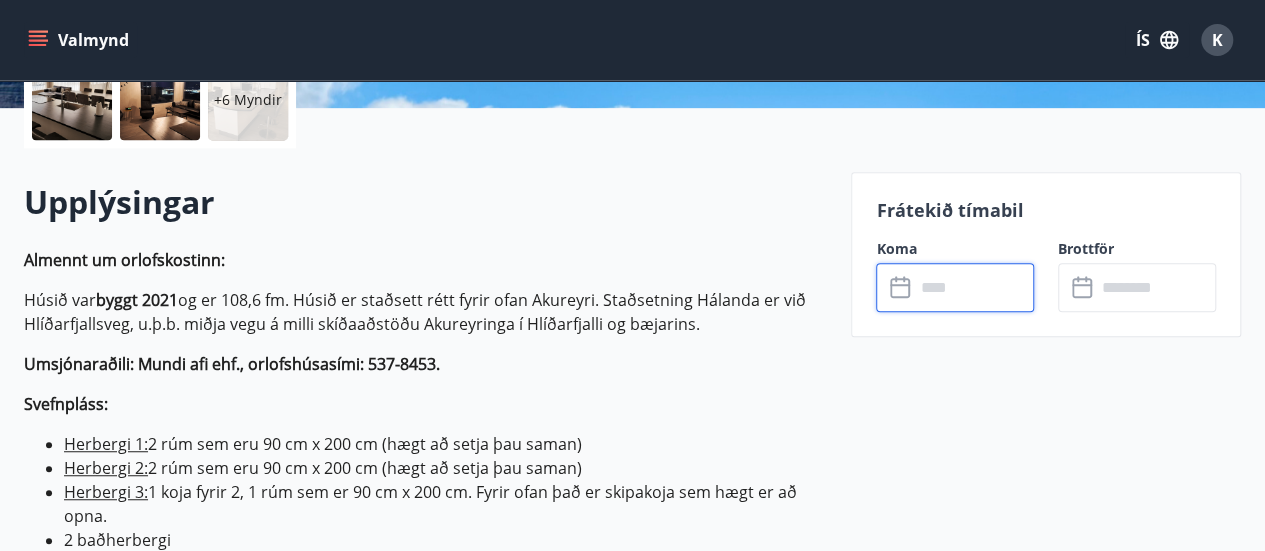 scroll, scrollTop: 0, scrollLeft: 0, axis: both 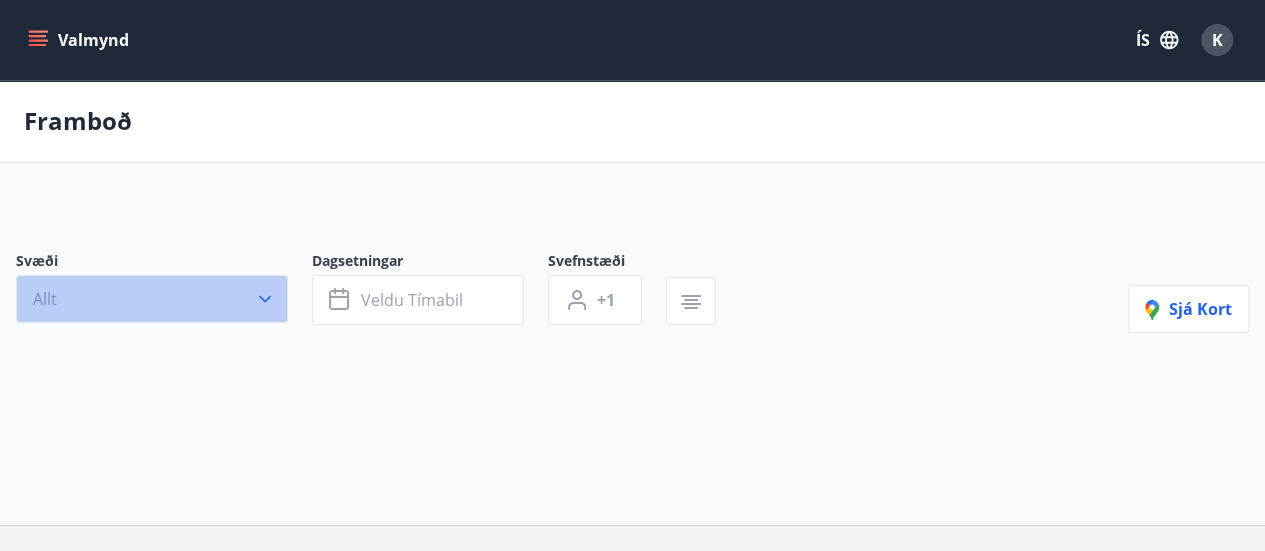 click 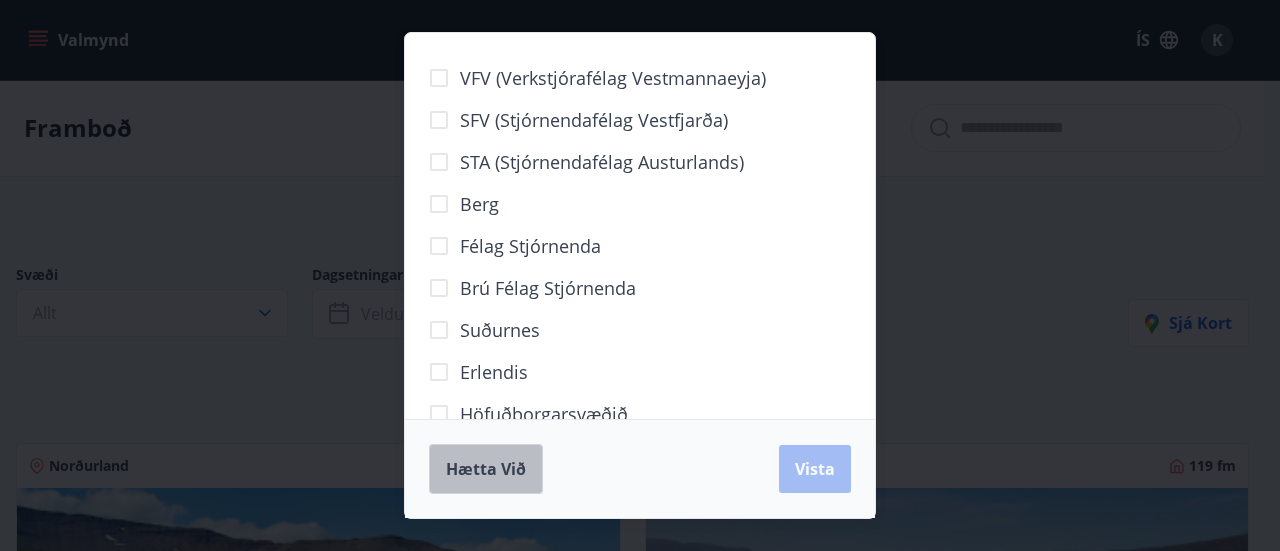 click on "Hætta við" at bounding box center (486, 469) 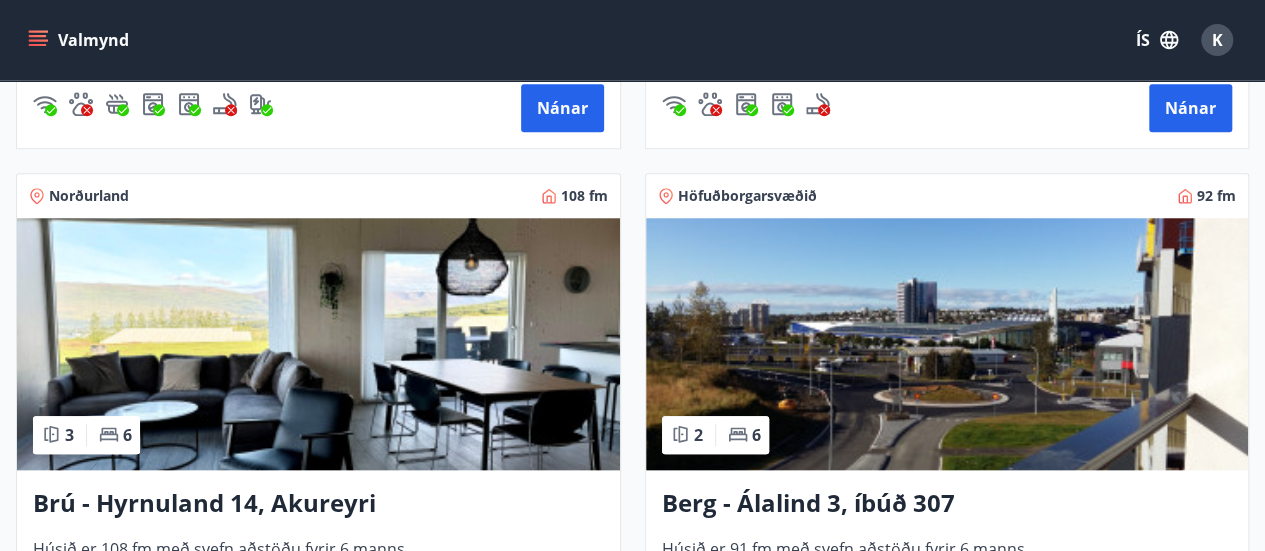 scroll, scrollTop: 815, scrollLeft: 0, axis: vertical 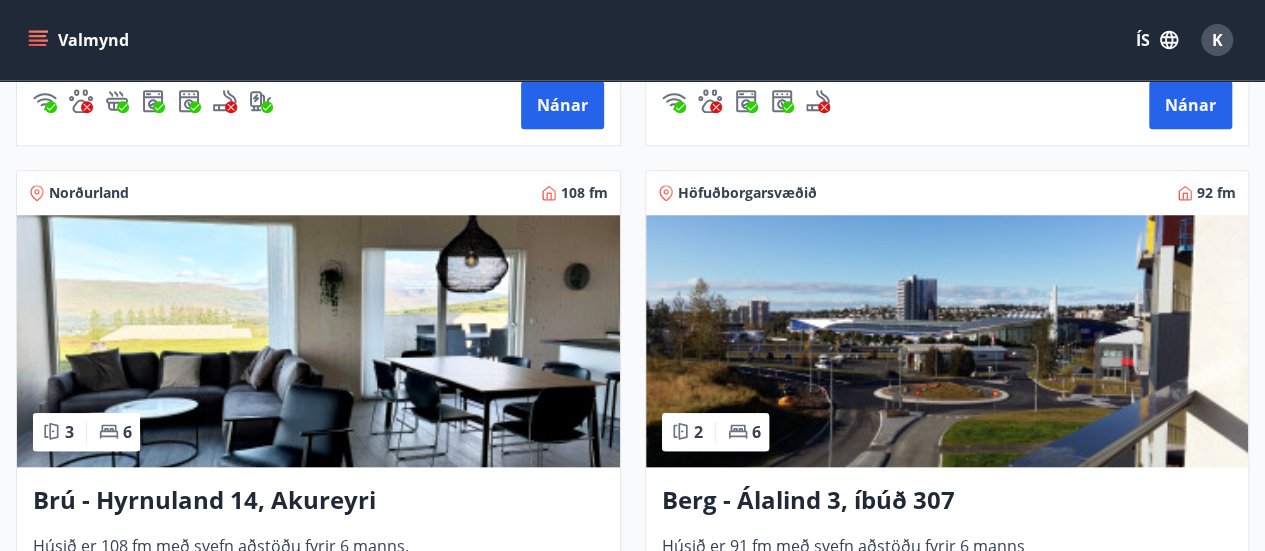 click at bounding box center [318, 341] 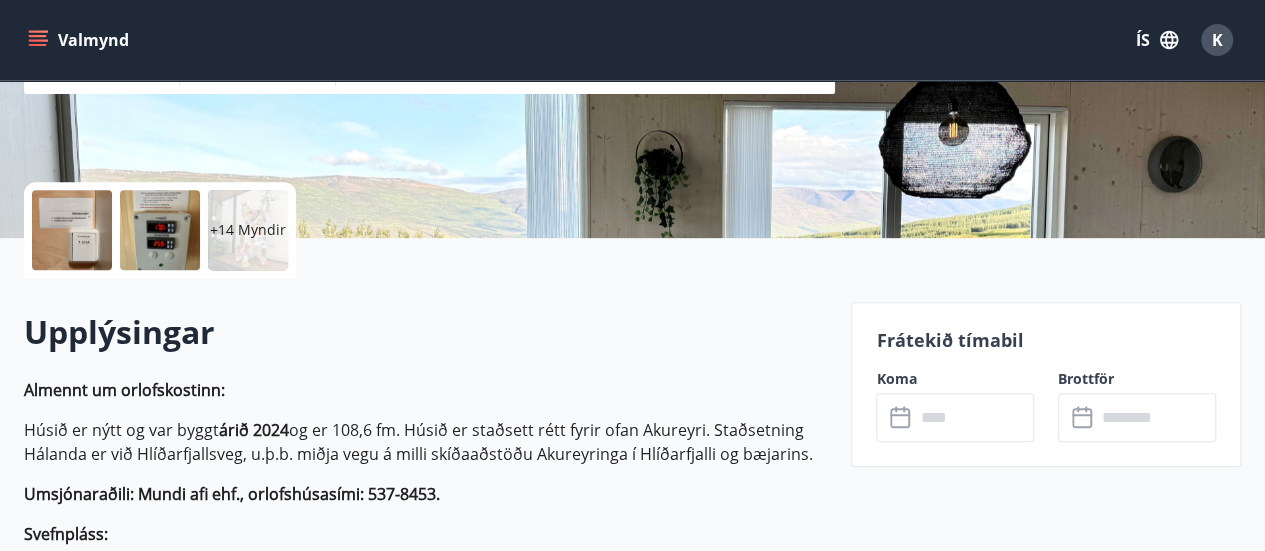 scroll, scrollTop: 343, scrollLeft: 0, axis: vertical 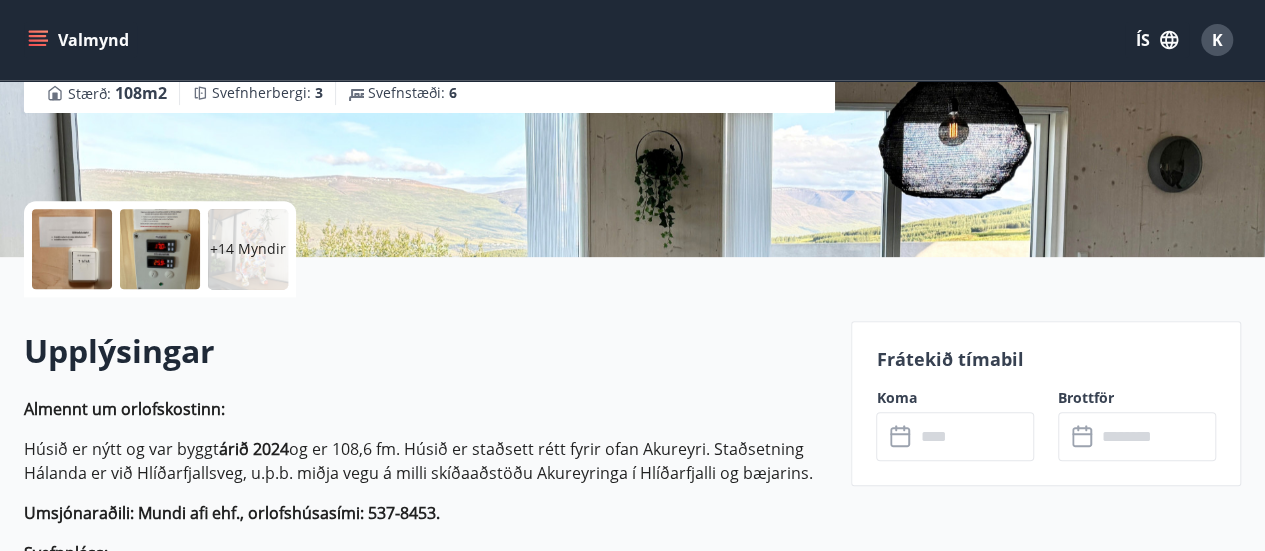 click at bounding box center (974, 436) 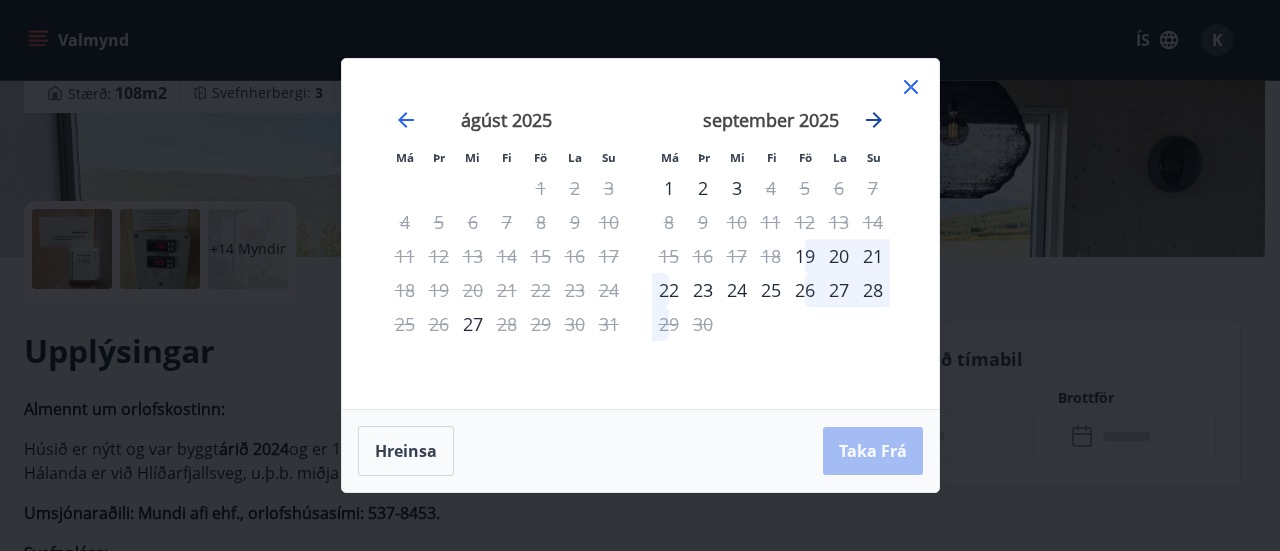 click 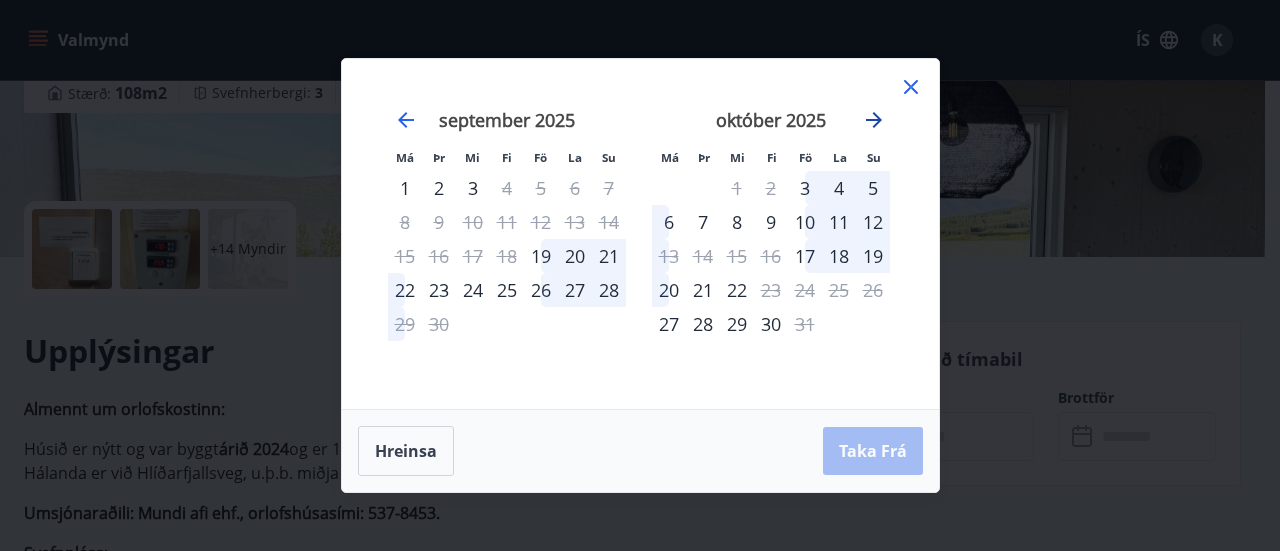click 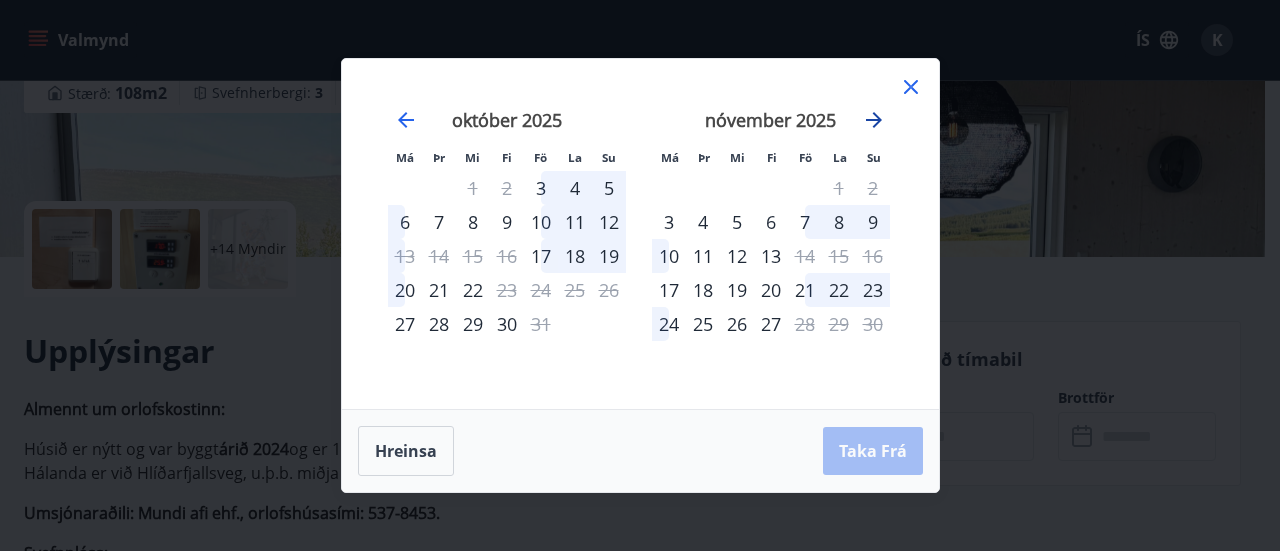 click 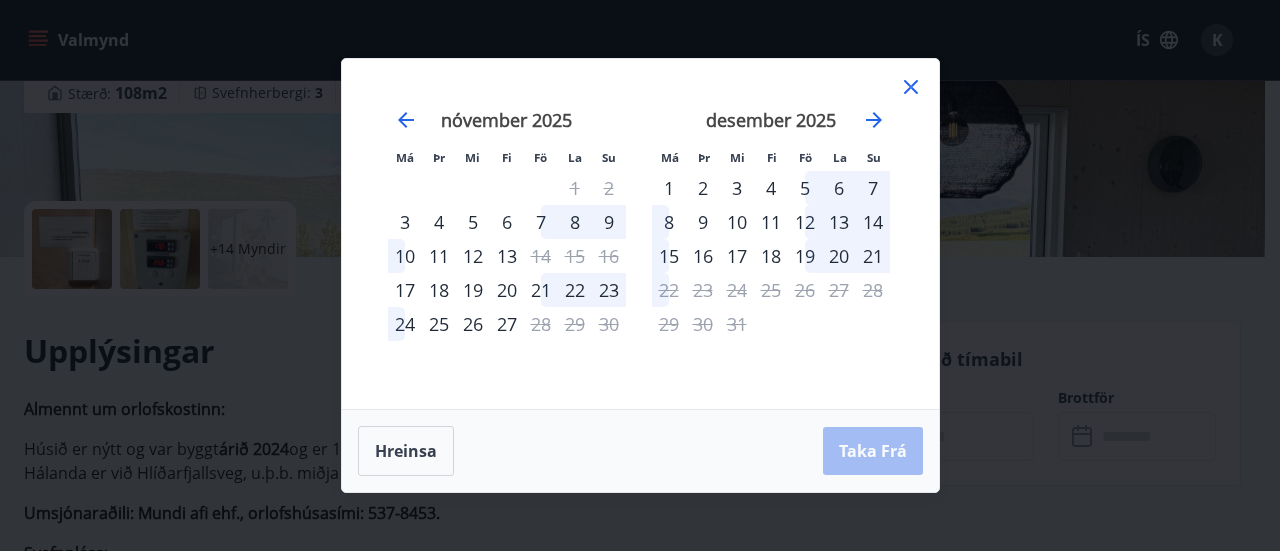 click 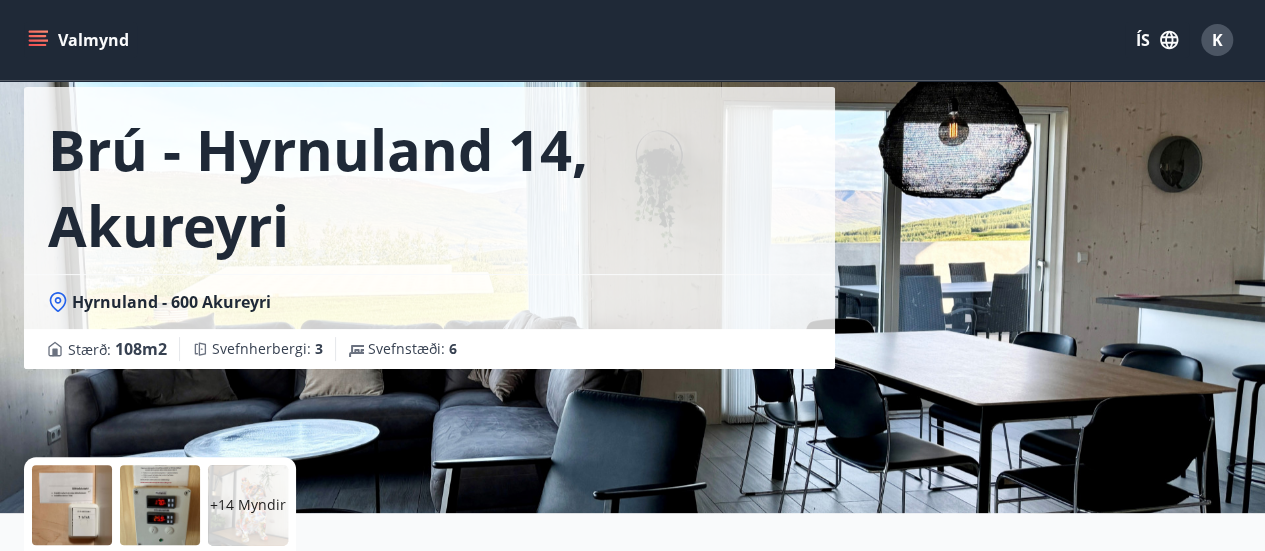scroll, scrollTop: 86, scrollLeft: 0, axis: vertical 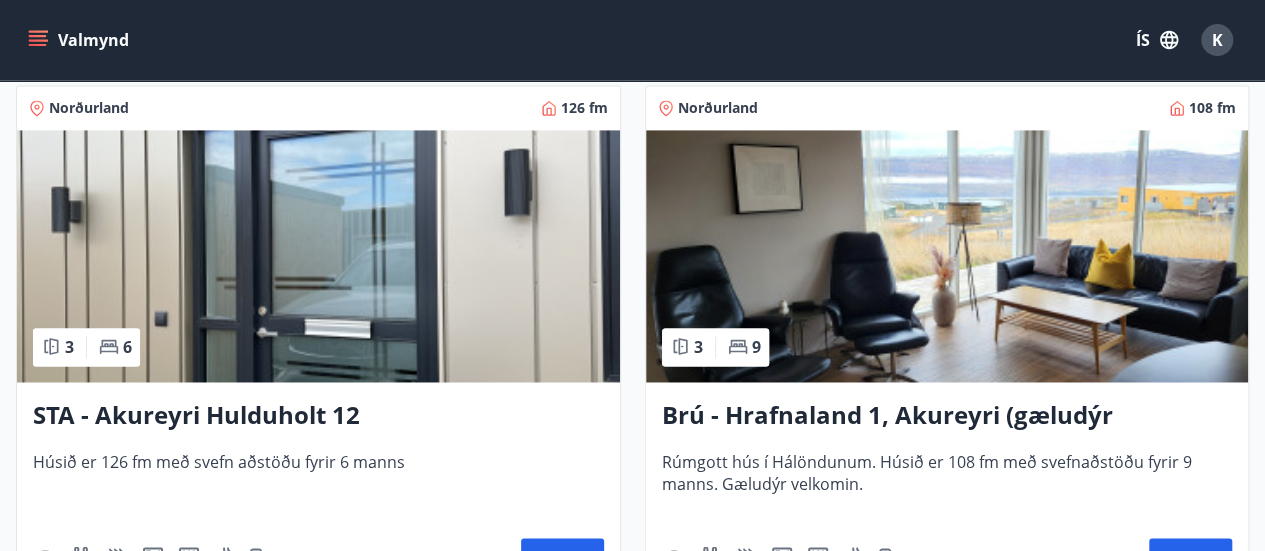click at bounding box center (947, 256) 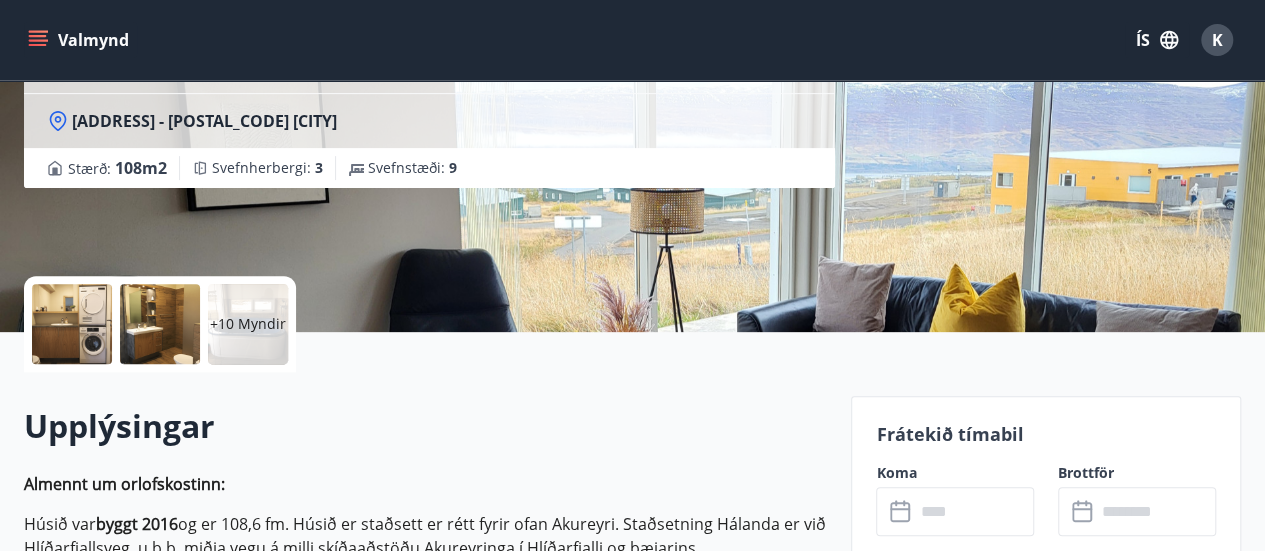scroll, scrollTop: 378, scrollLeft: 0, axis: vertical 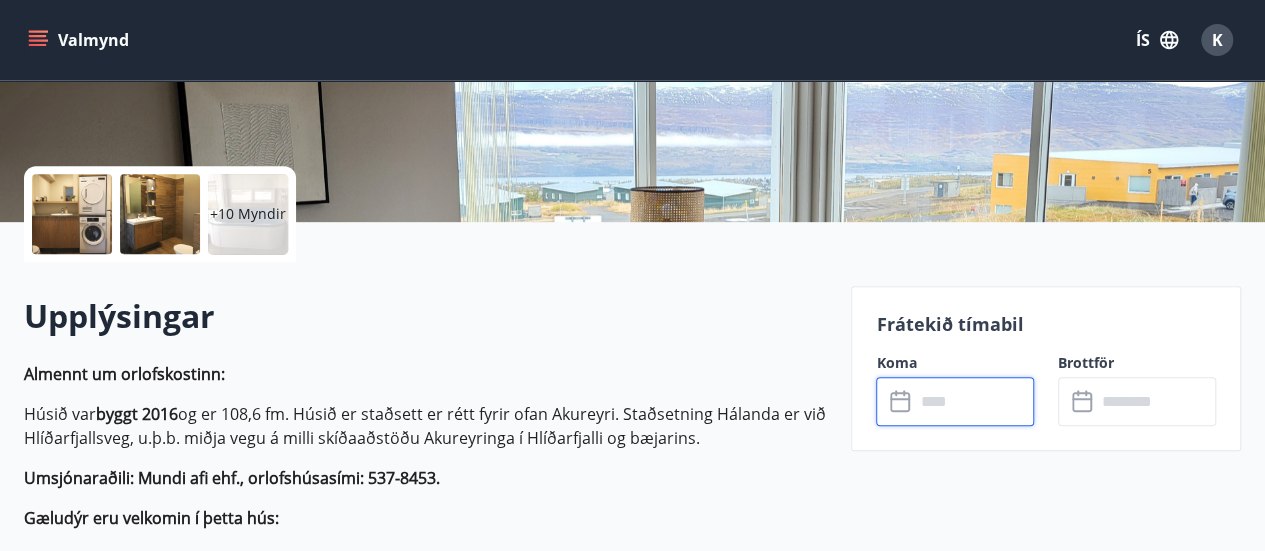 click at bounding box center [974, 401] 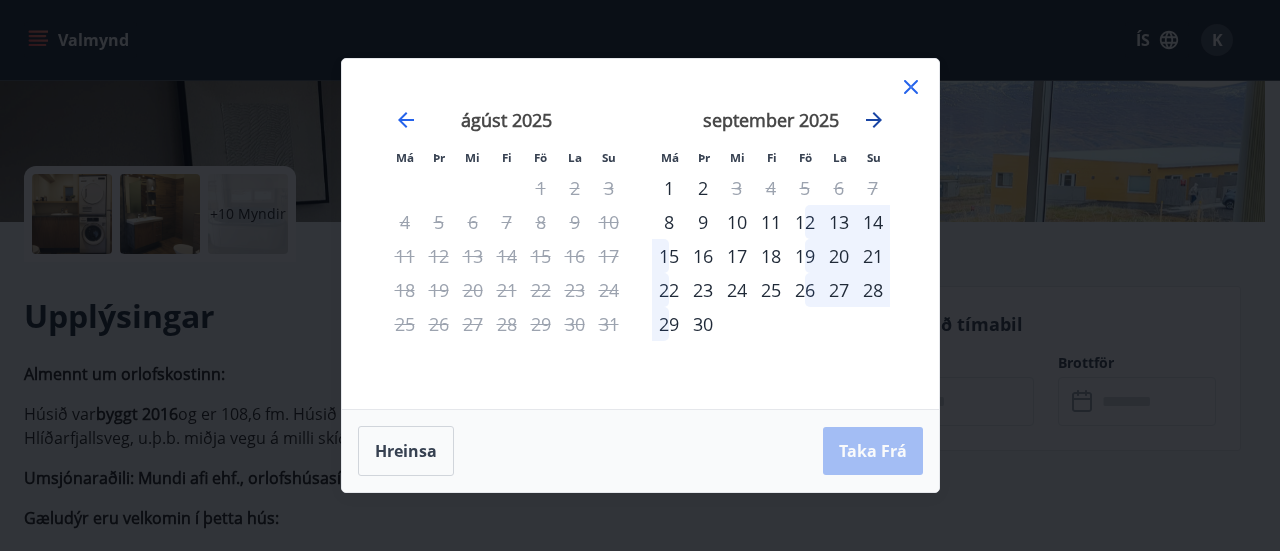 click 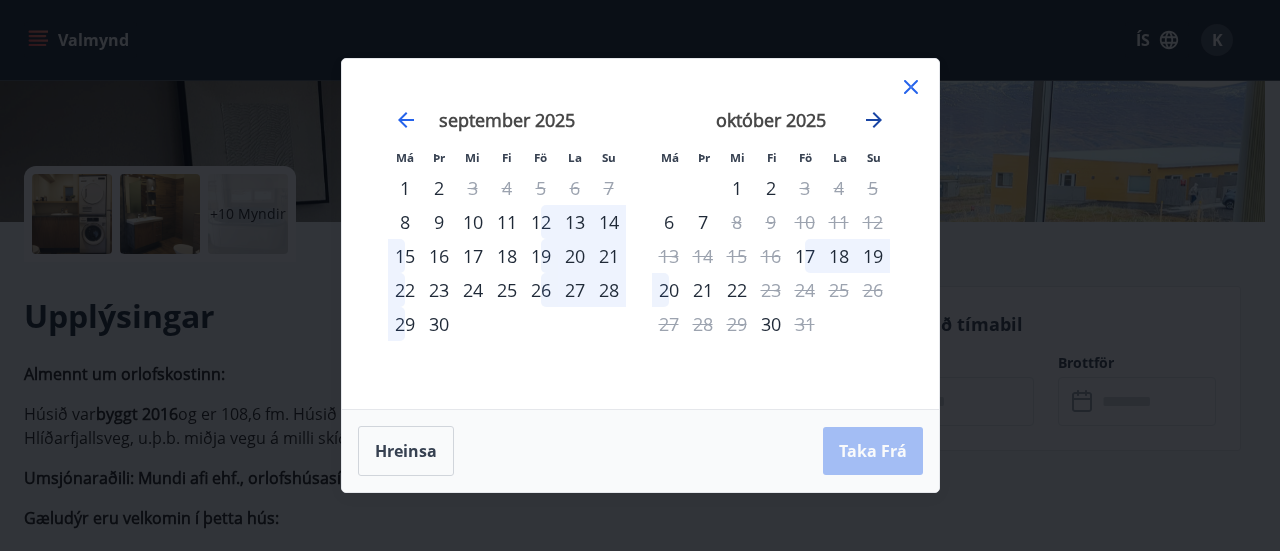 click 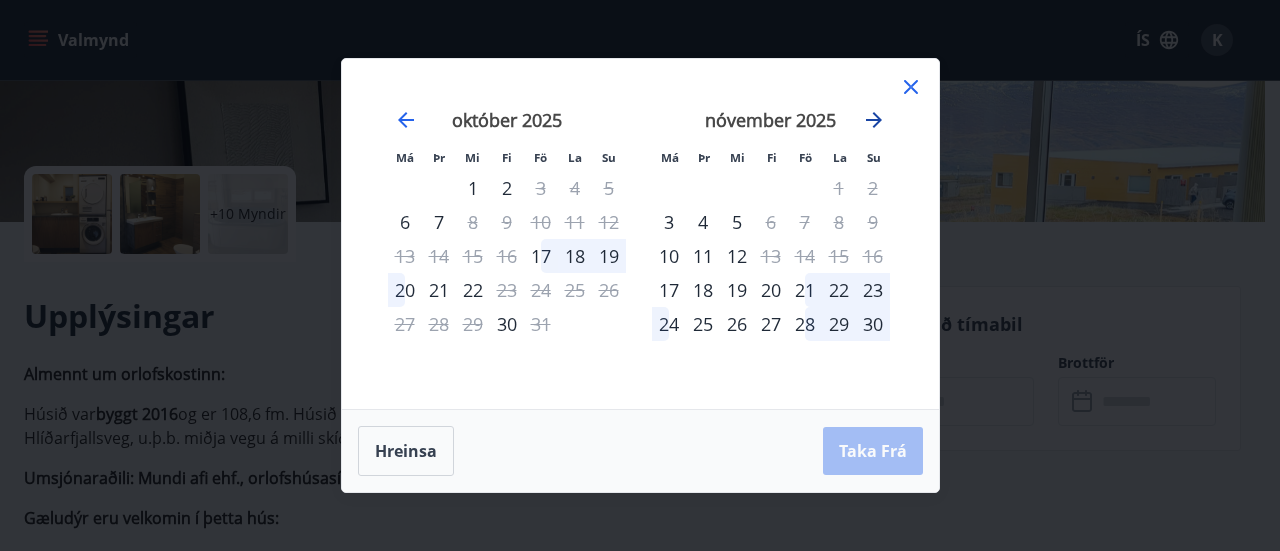 click 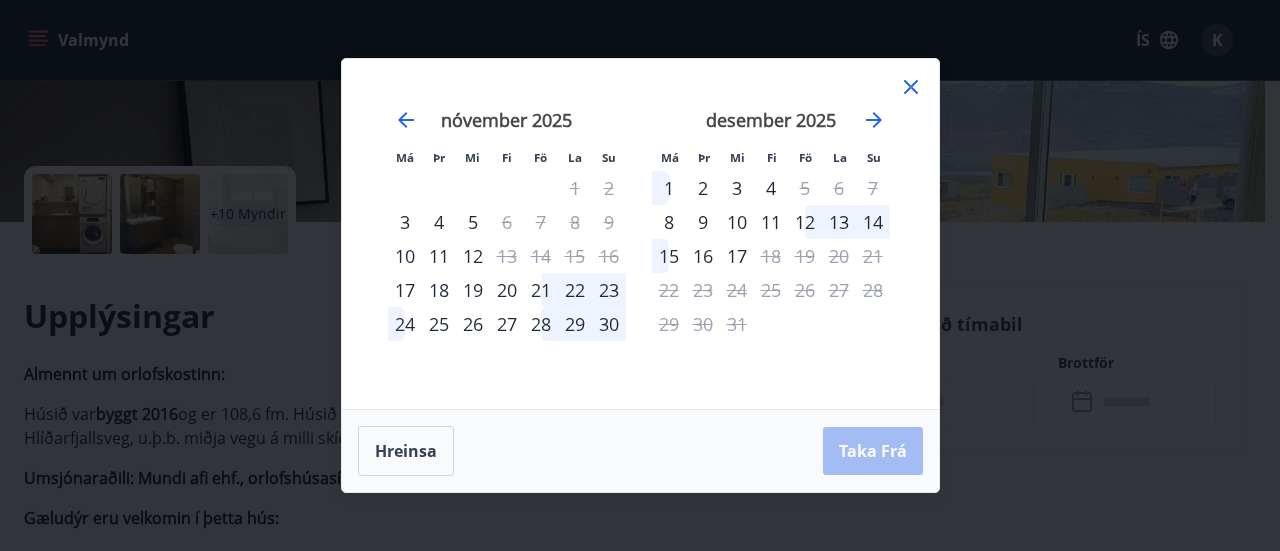 click 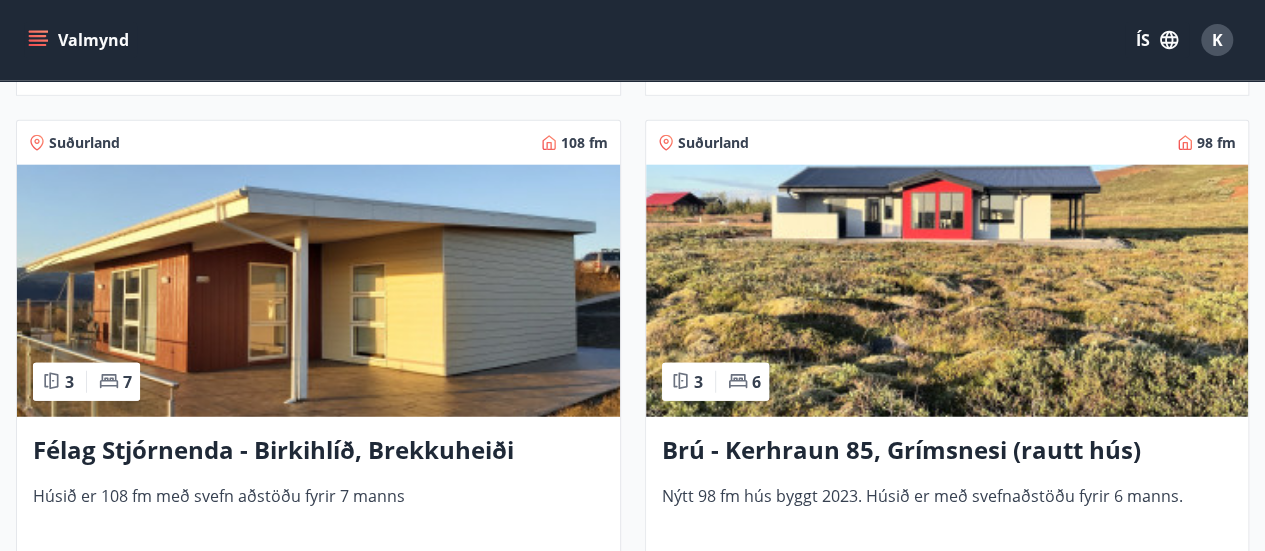 scroll, scrollTop: 6287, scrollLeft: 0, axis: vertical 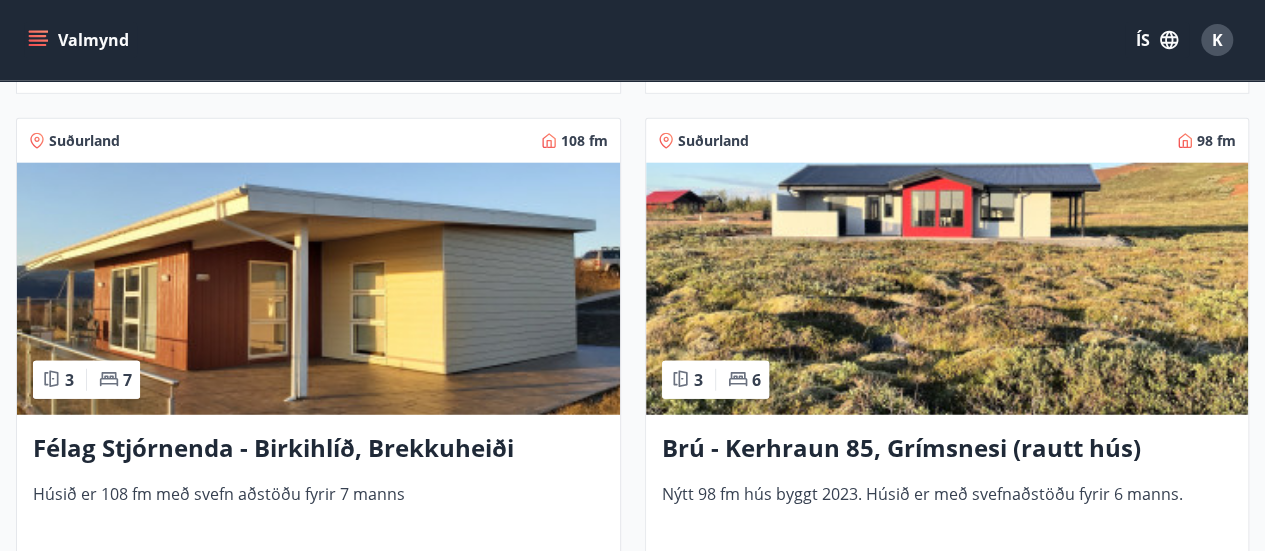 click at bounding box center (318, 289) 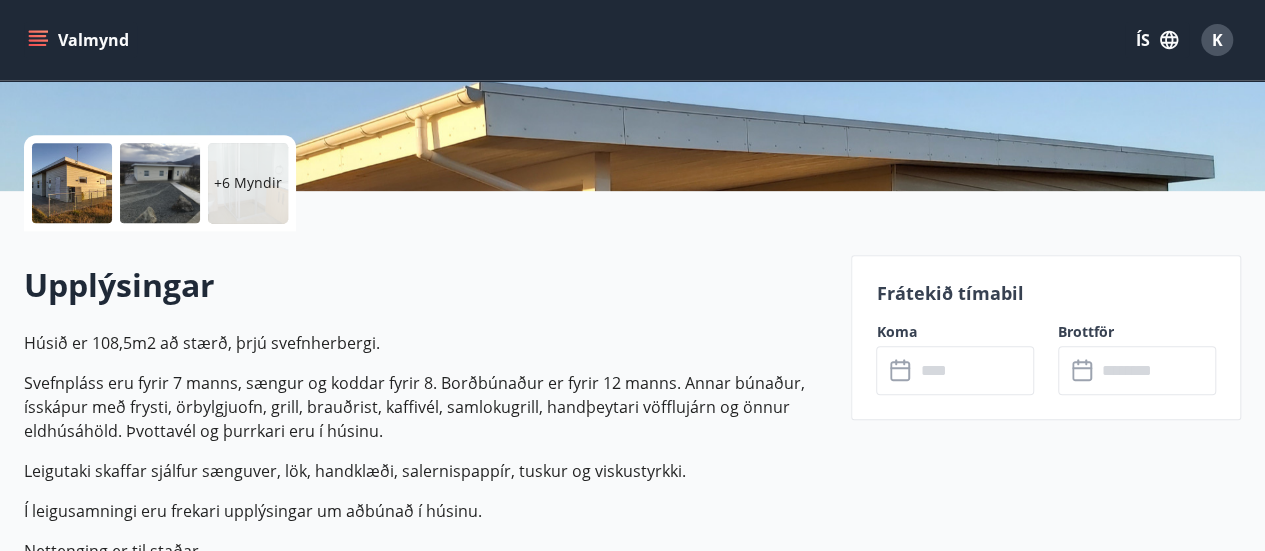 scroll, scrollTop: 412, scrollLeft: 0, axis: vertical 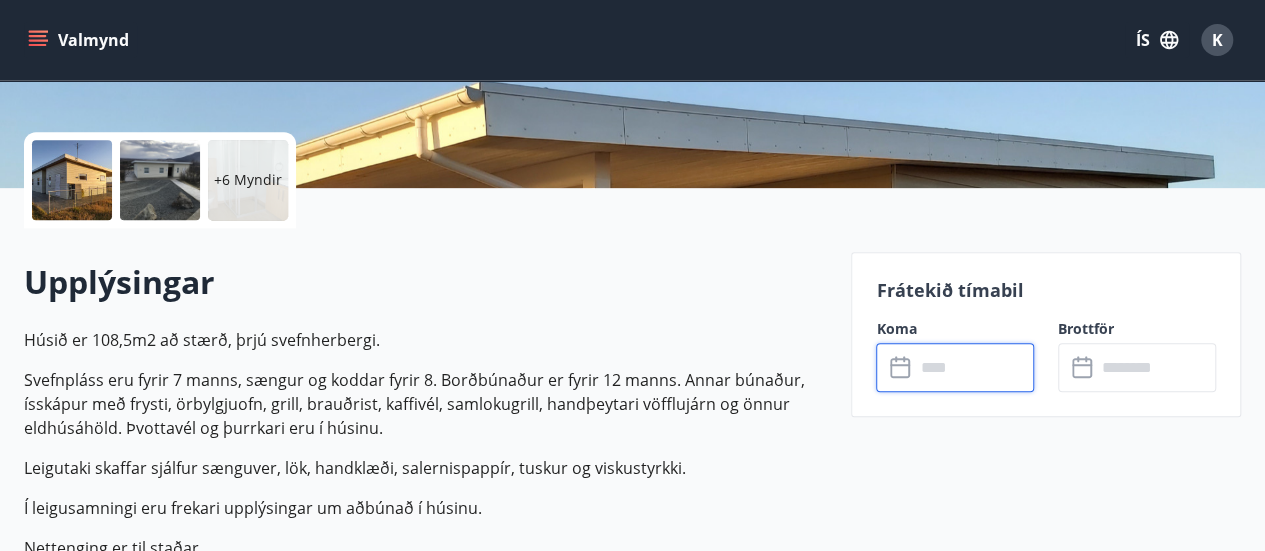 click at bounding box center [974, 367] 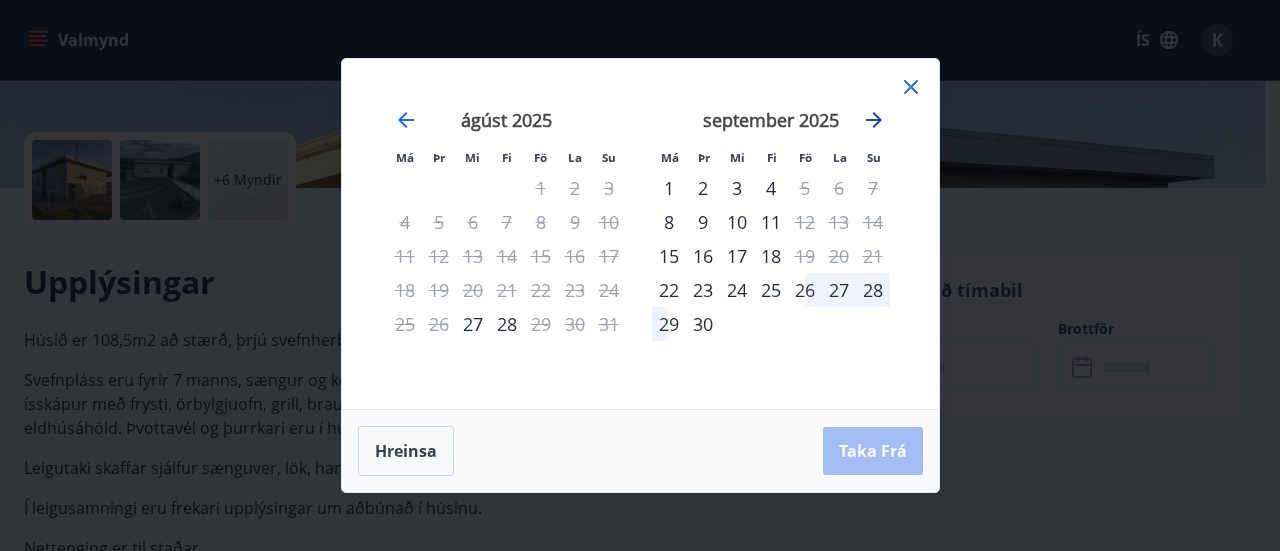 click 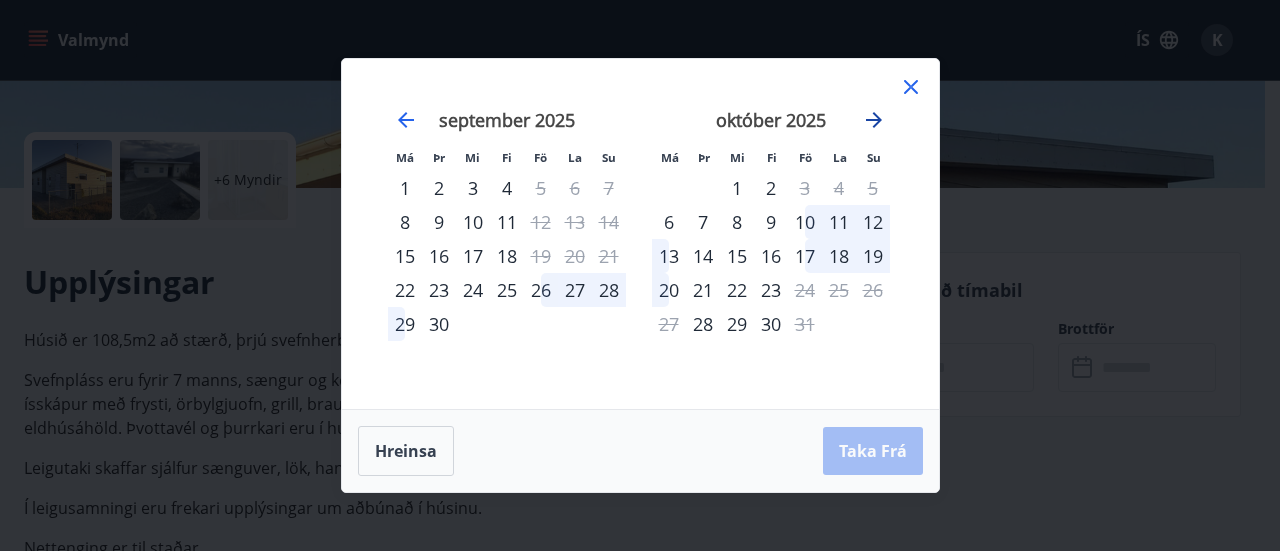 click 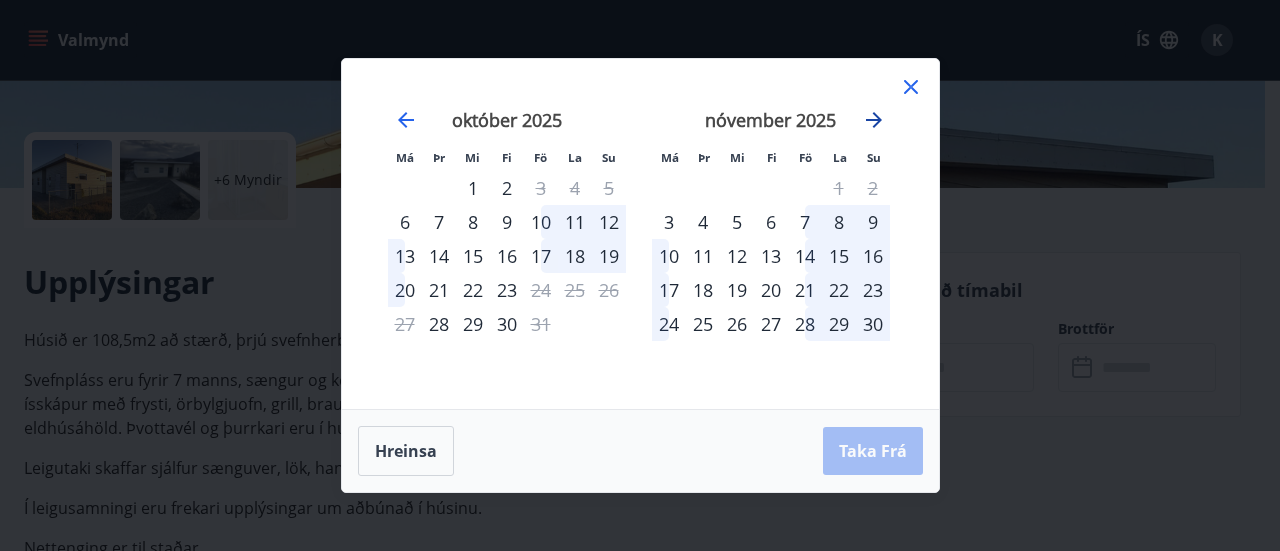 click 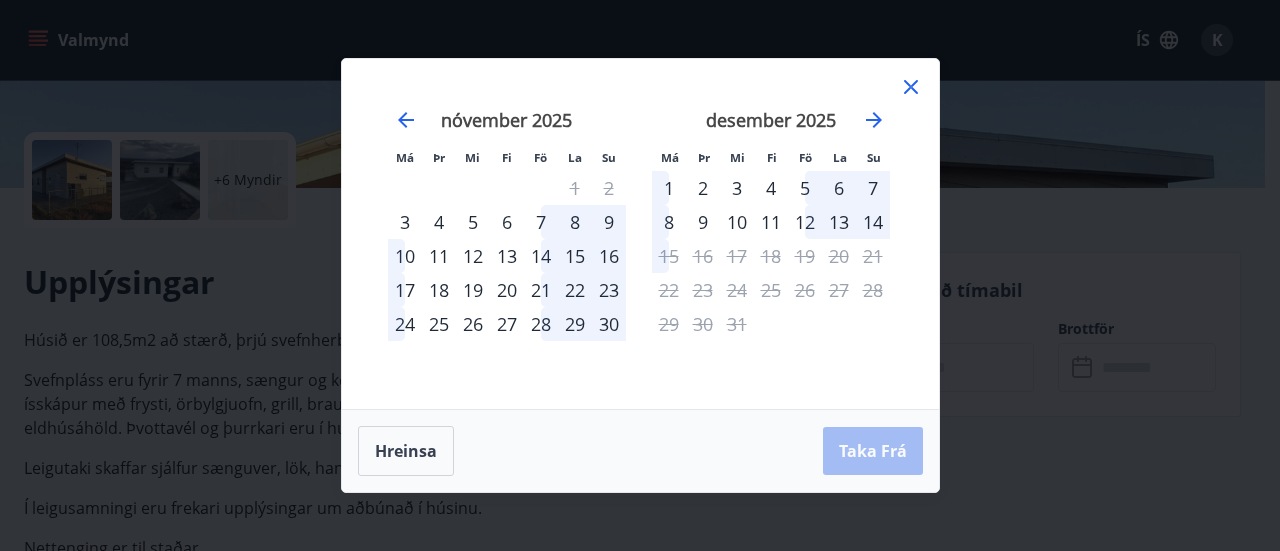 click 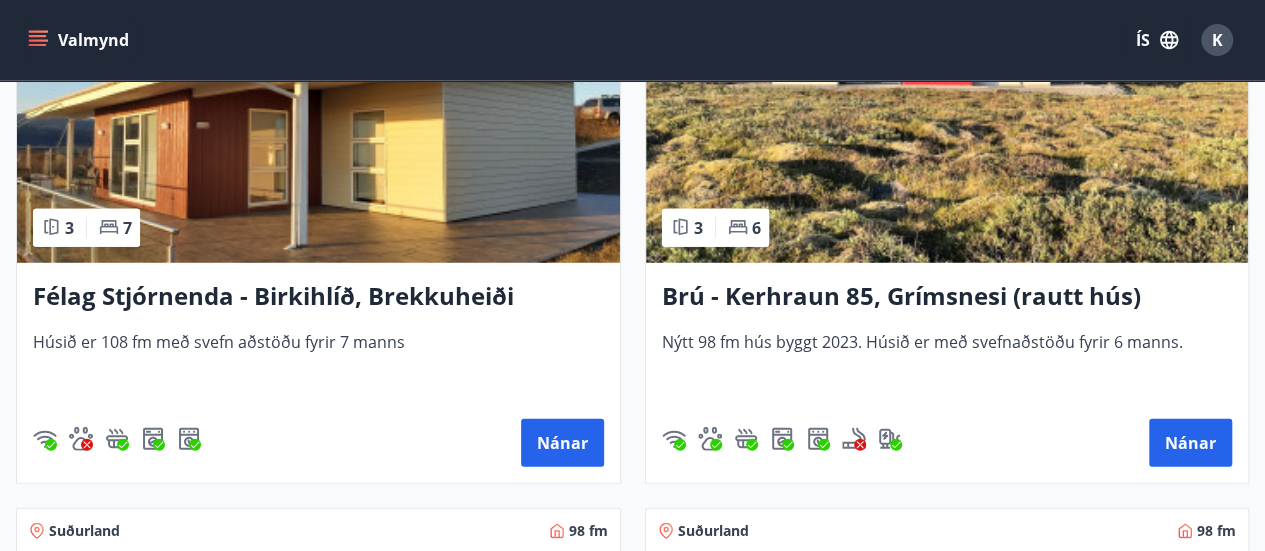 scroll, scrollTop: 6440, scrollLeft: 0, axis: vertical 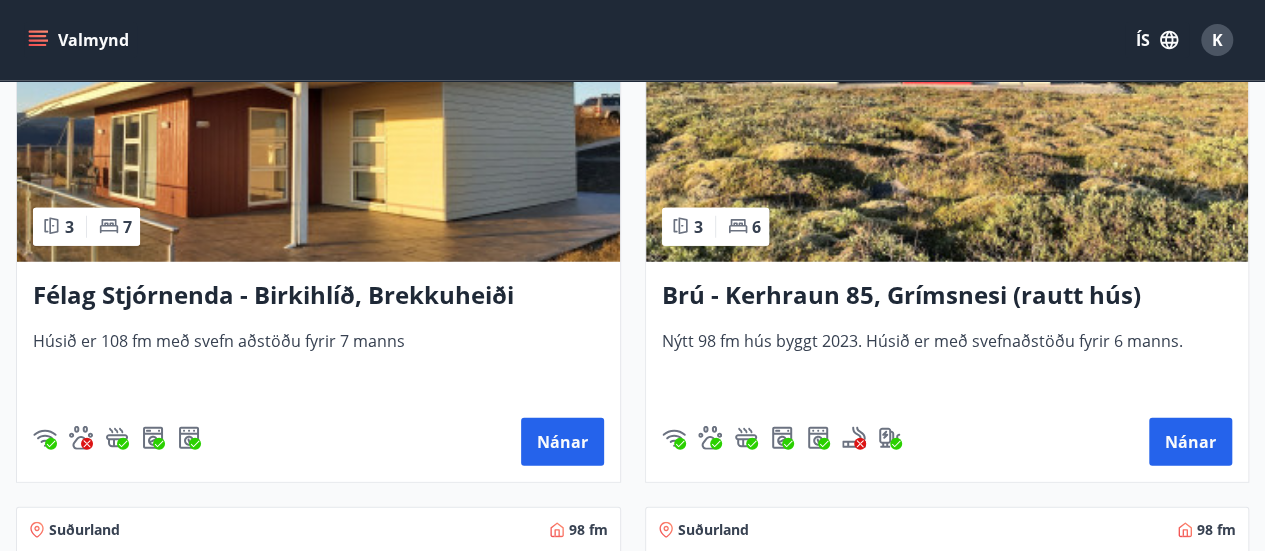 click at bounding box center (947, 136) 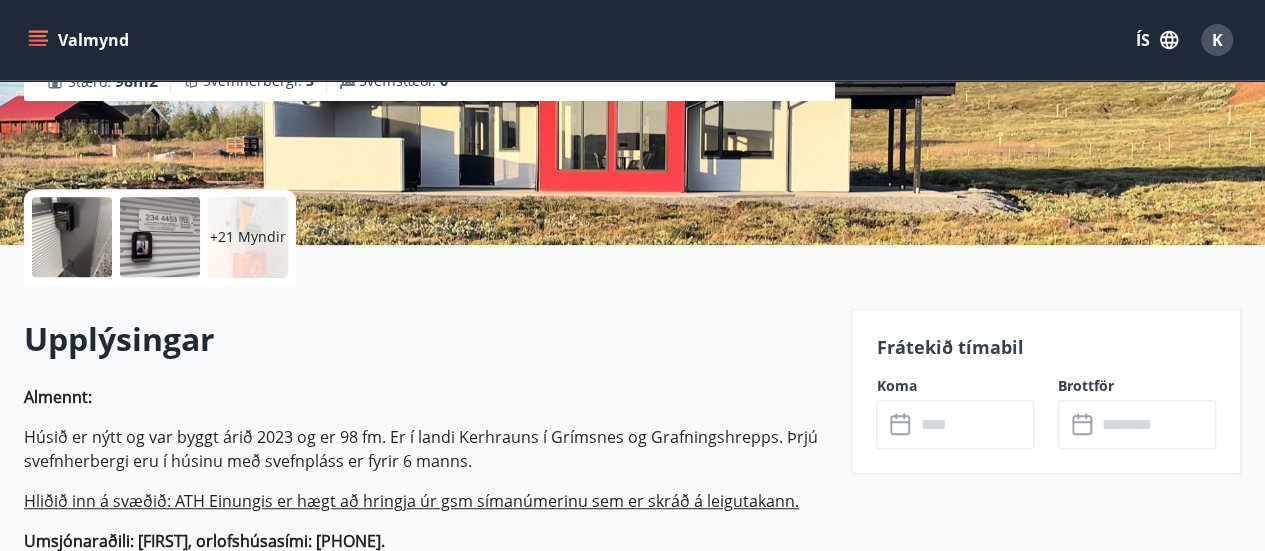 scroll, scrollTop: 360, scrollLeft: 0, axis: vertical 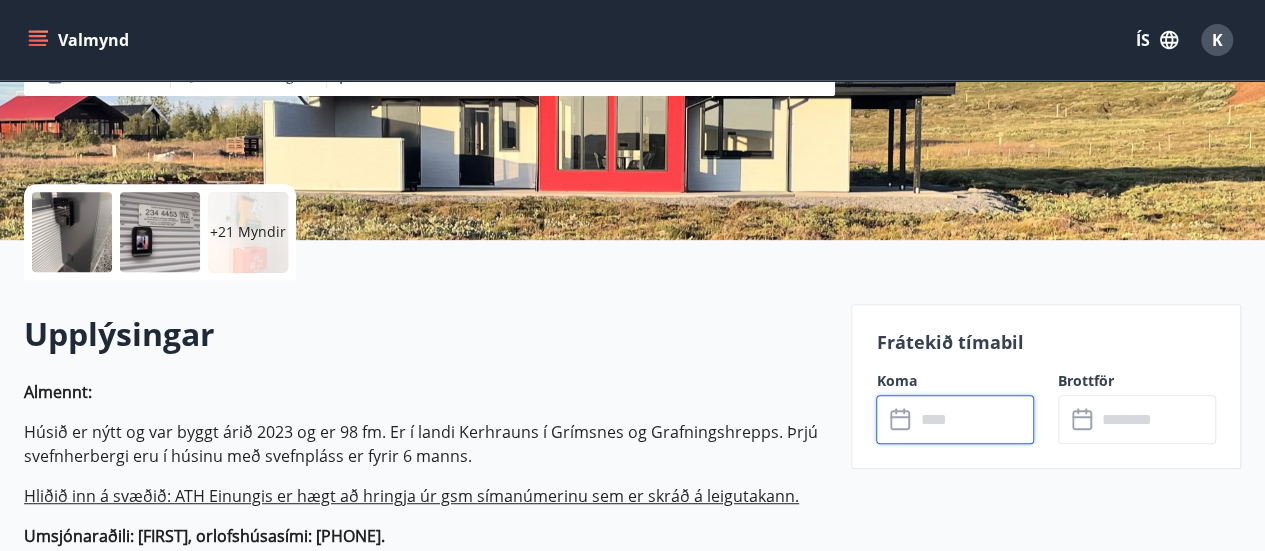 click at bounding box center [974, 419] 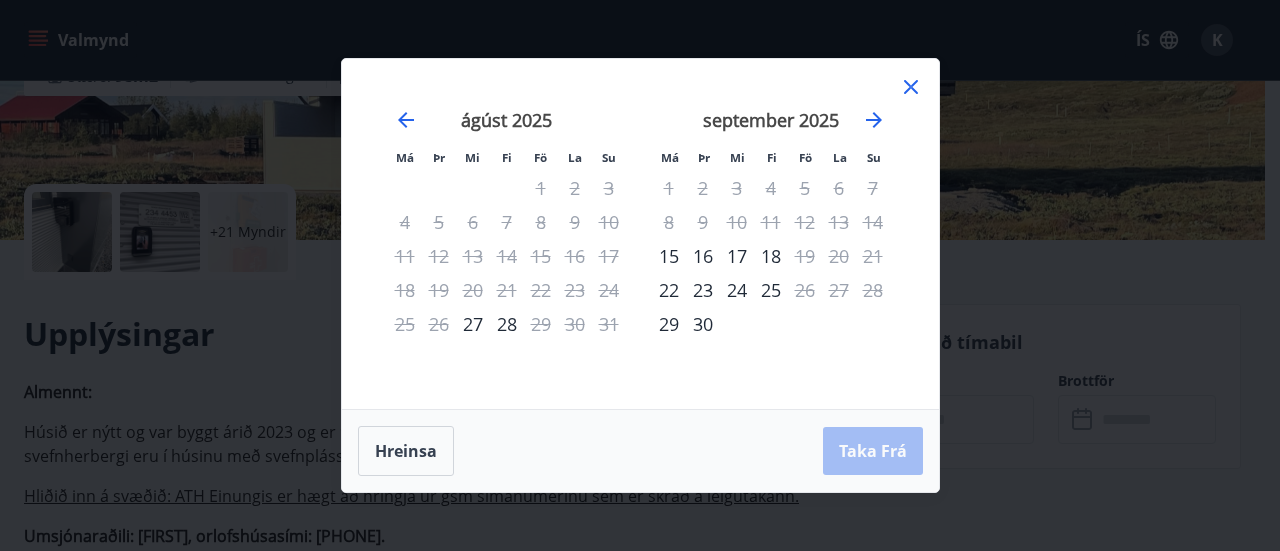 click 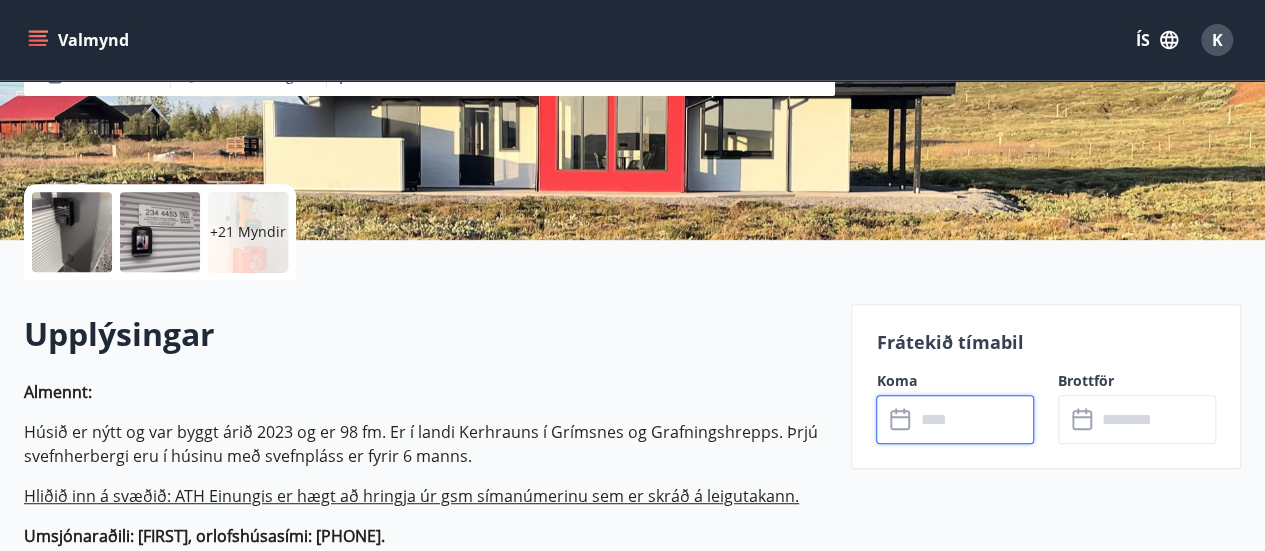 click at bounding box center (974, 419) 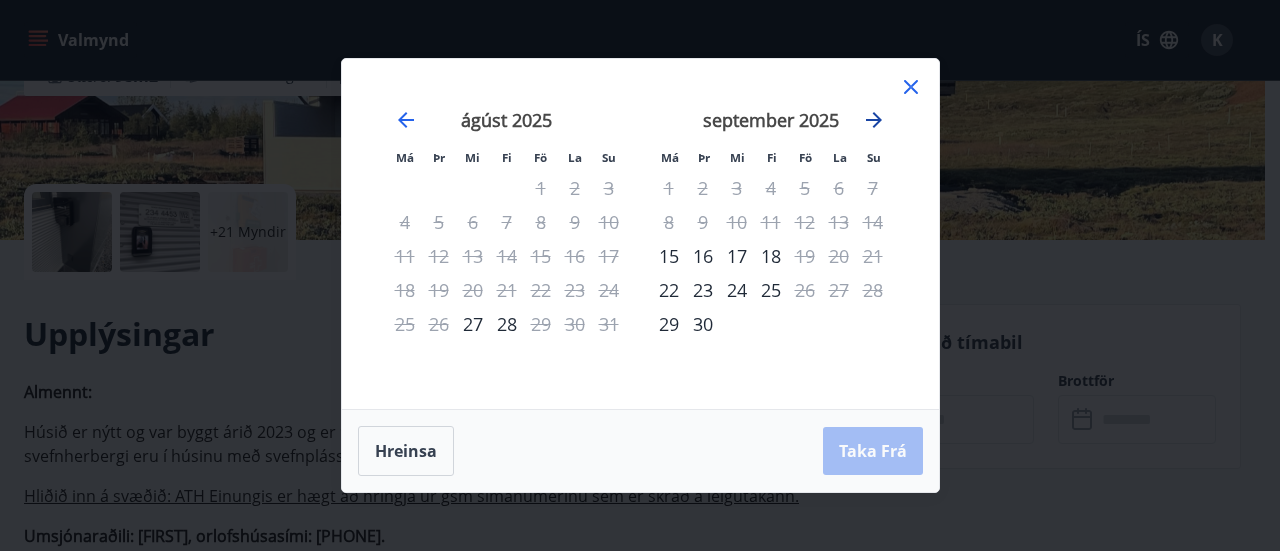 click 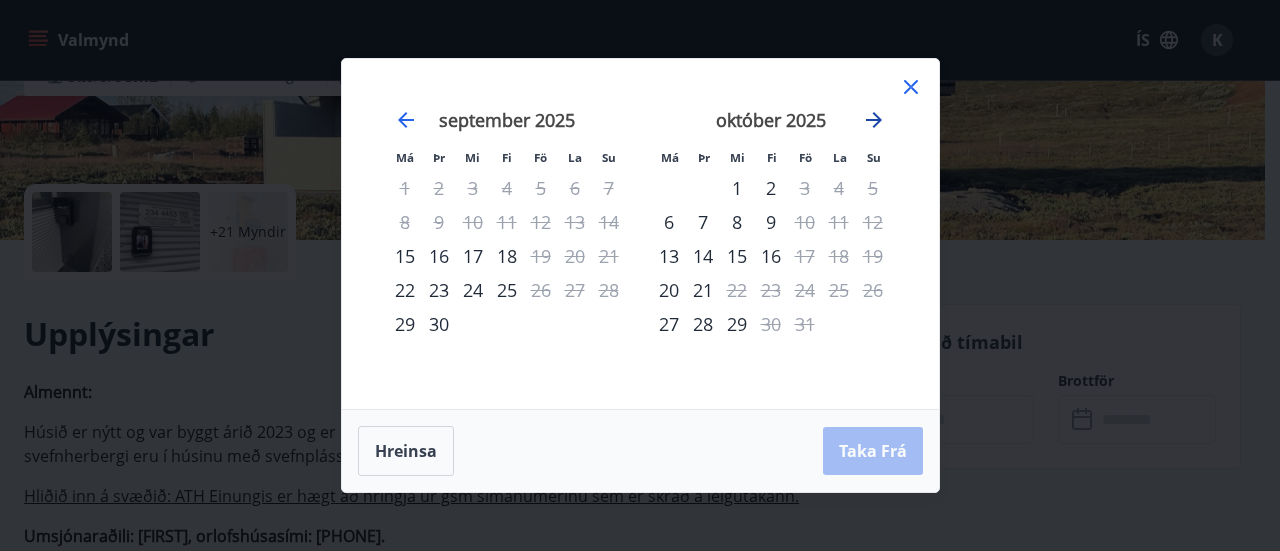 click 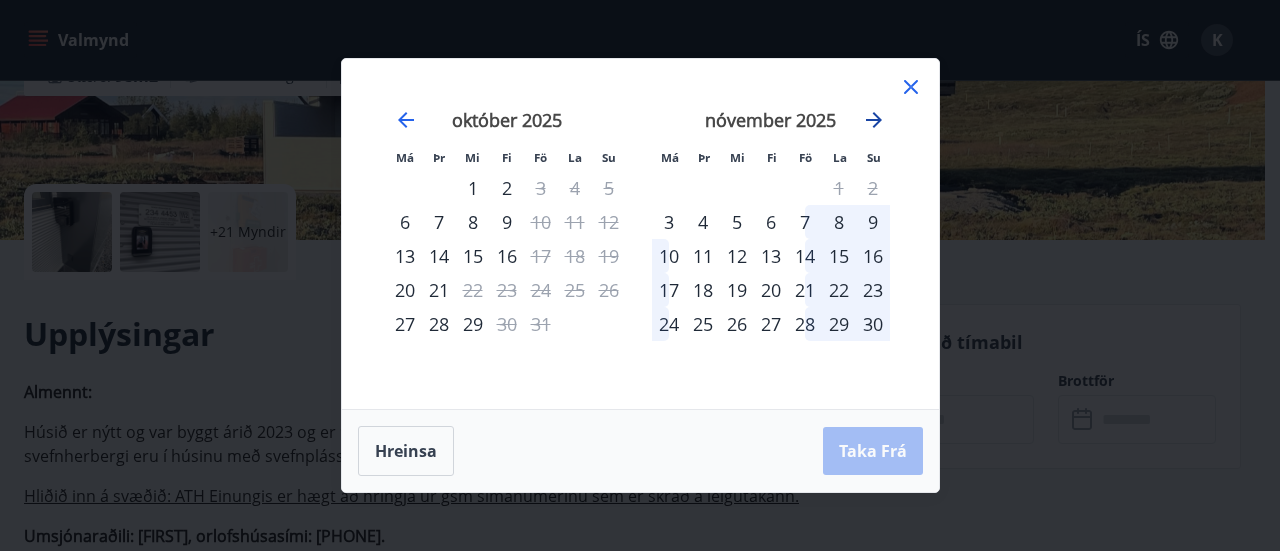 click 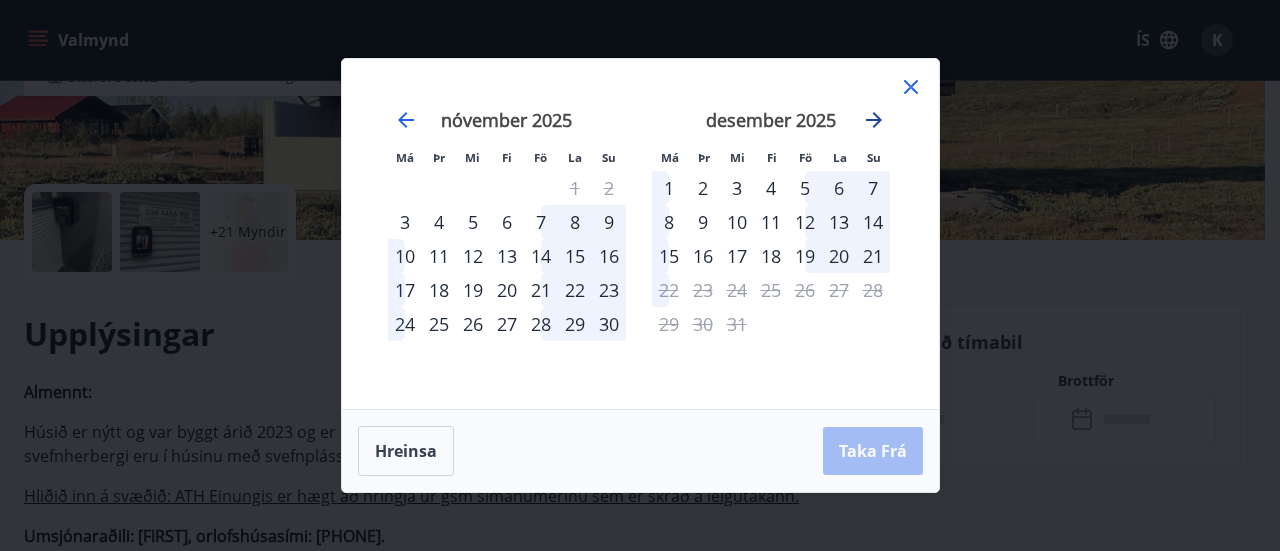 click 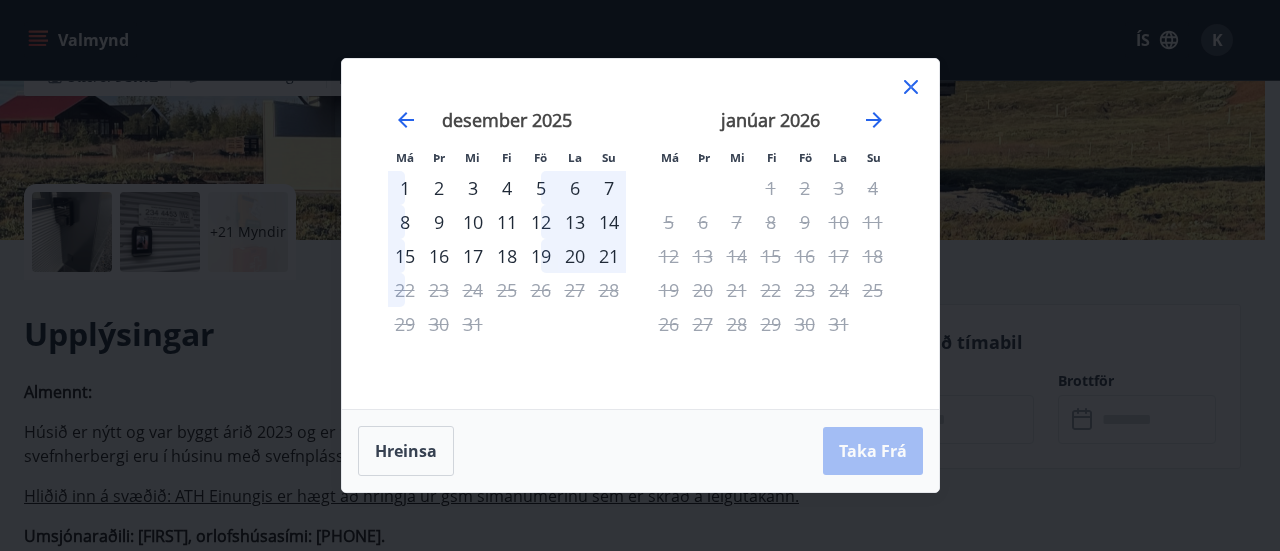 click 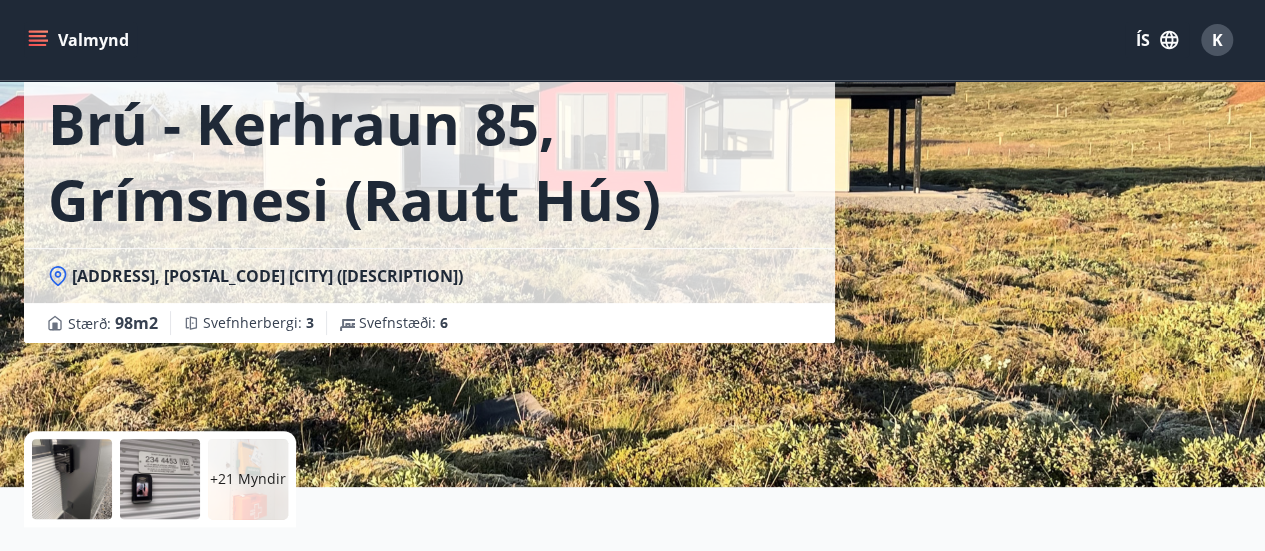 scroll, scrollTop: 0, scrollLeft: 0, axis: both 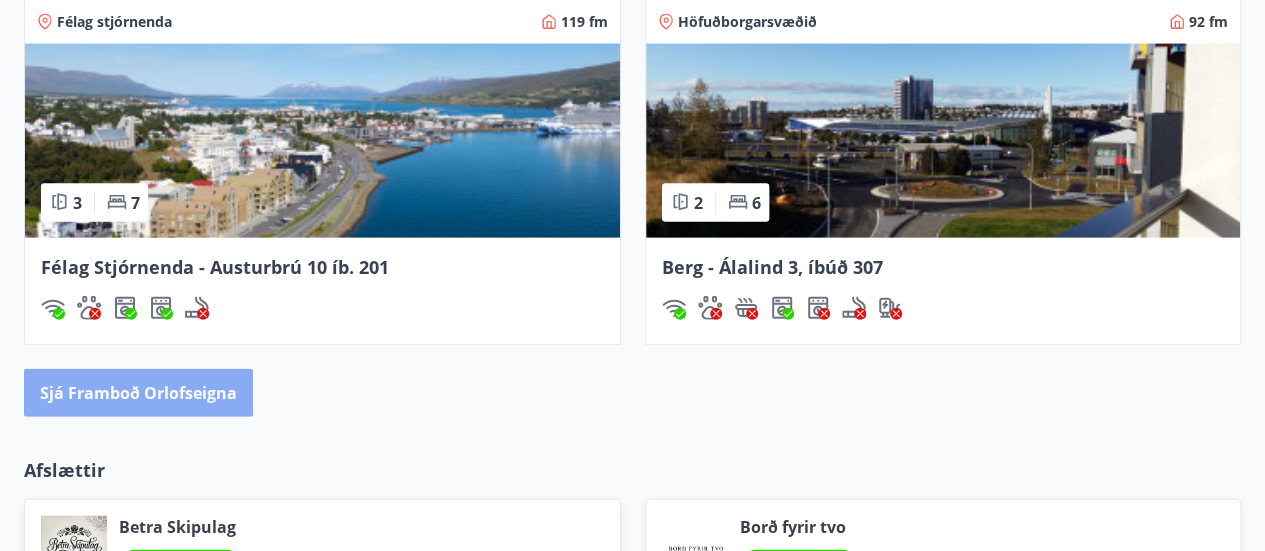 click on "Sjá framboð orlofseigna" at bounding box center [138, 393] 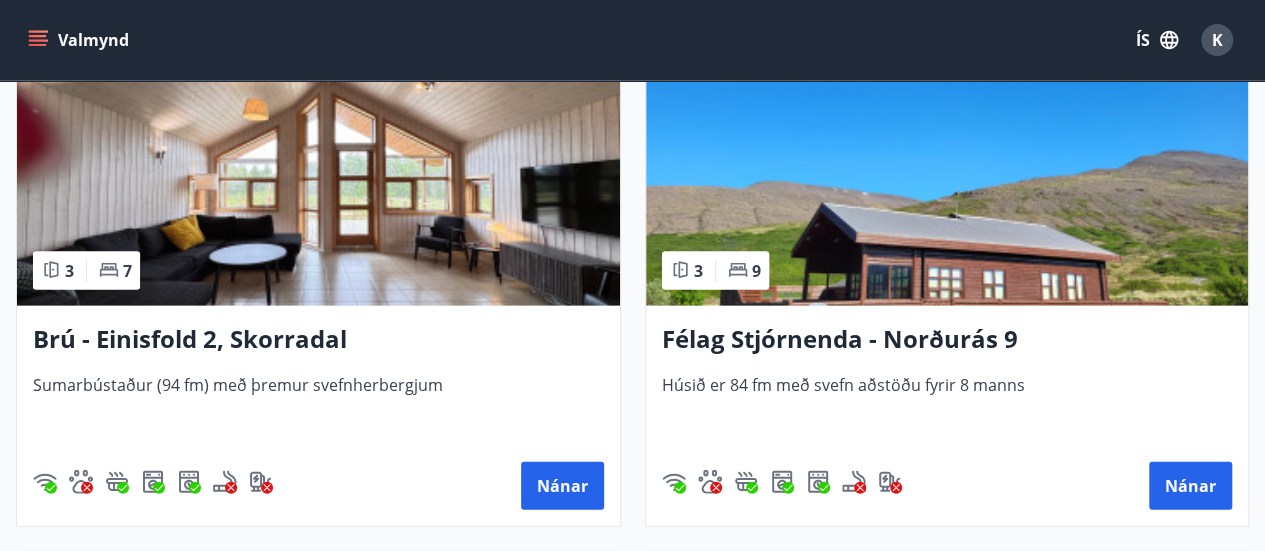scroll, scrollTop: 2074, scrollLeft: 0, axis: vertical 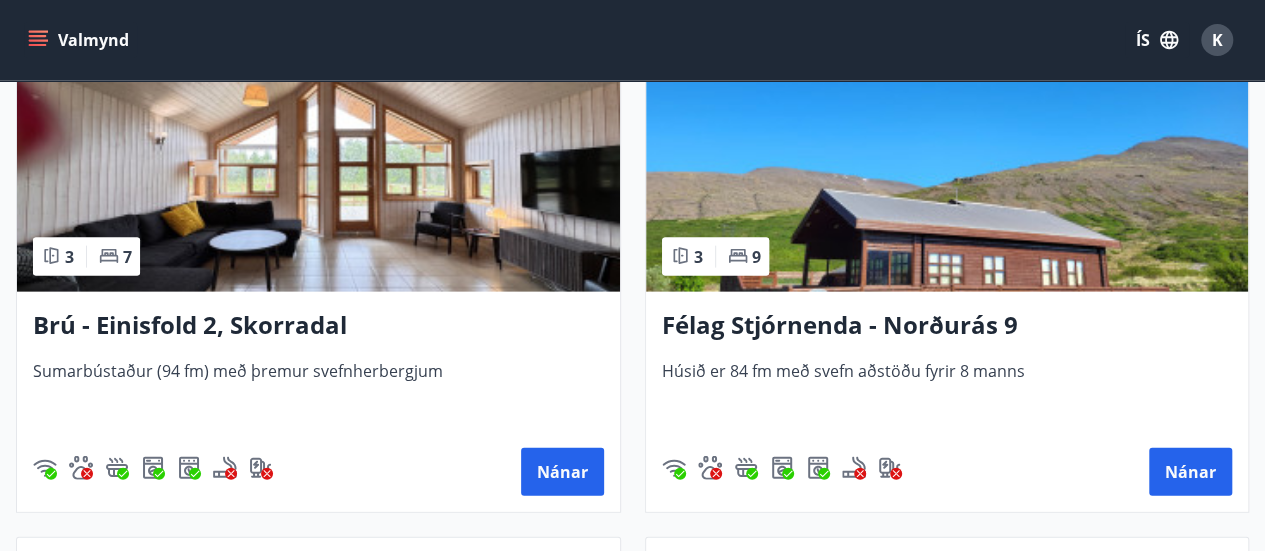 click at bounding box center (947, 166) 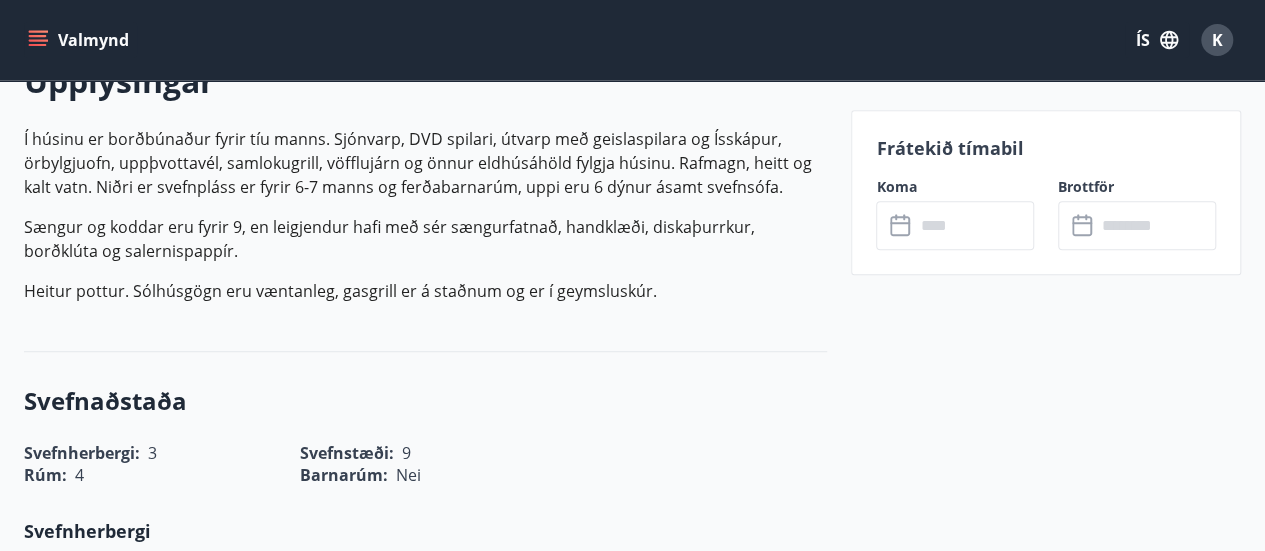 scroll, scrollTop: 566, scrollLeft: 0, axis: vertical 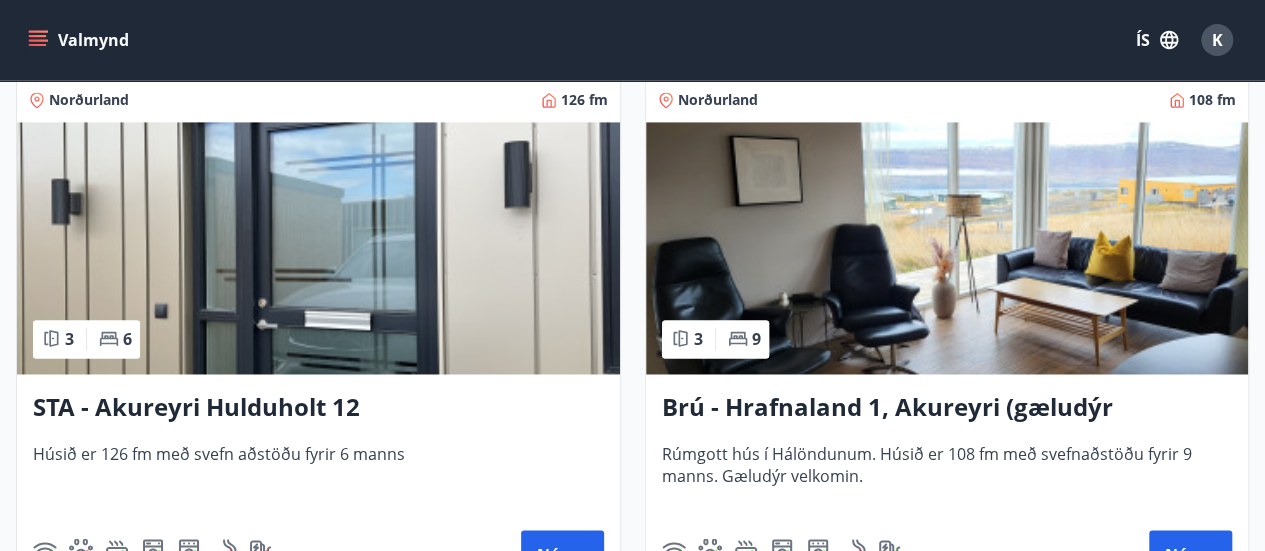 click at bounding box center [947, 248] 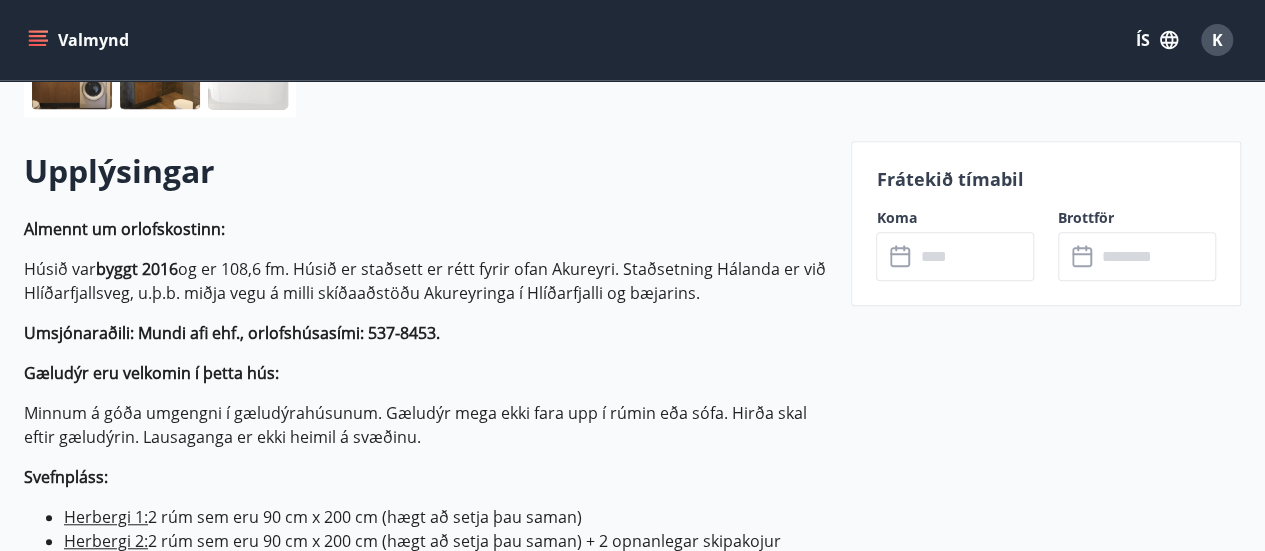 scroll, scrollTop: 524, scrollLeft: 0, axis: vertical 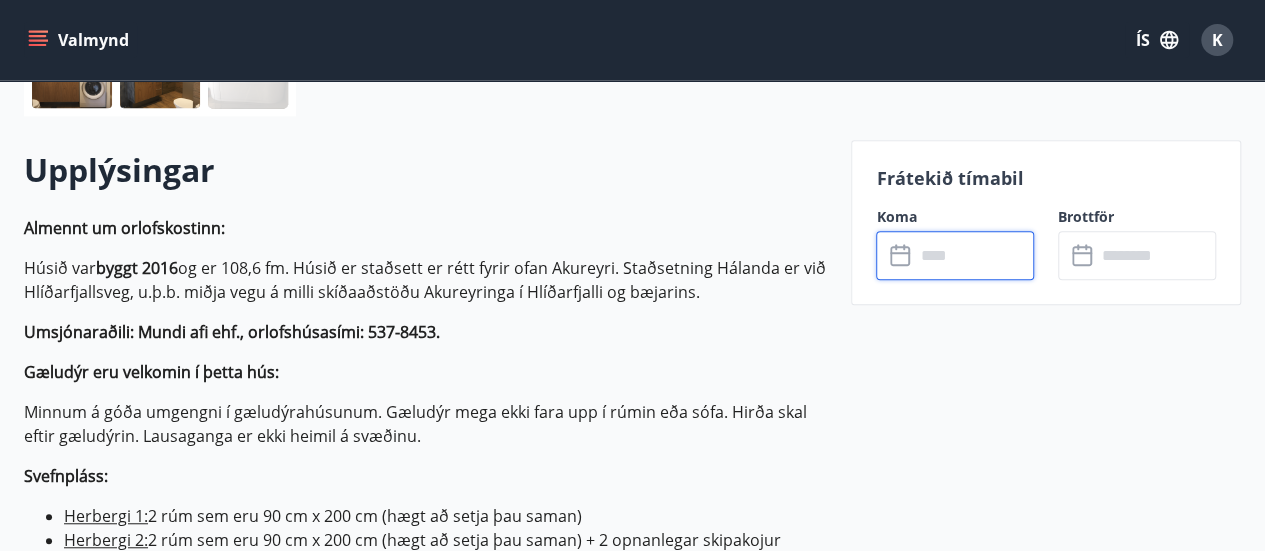 click at bounding box center [974, 255] 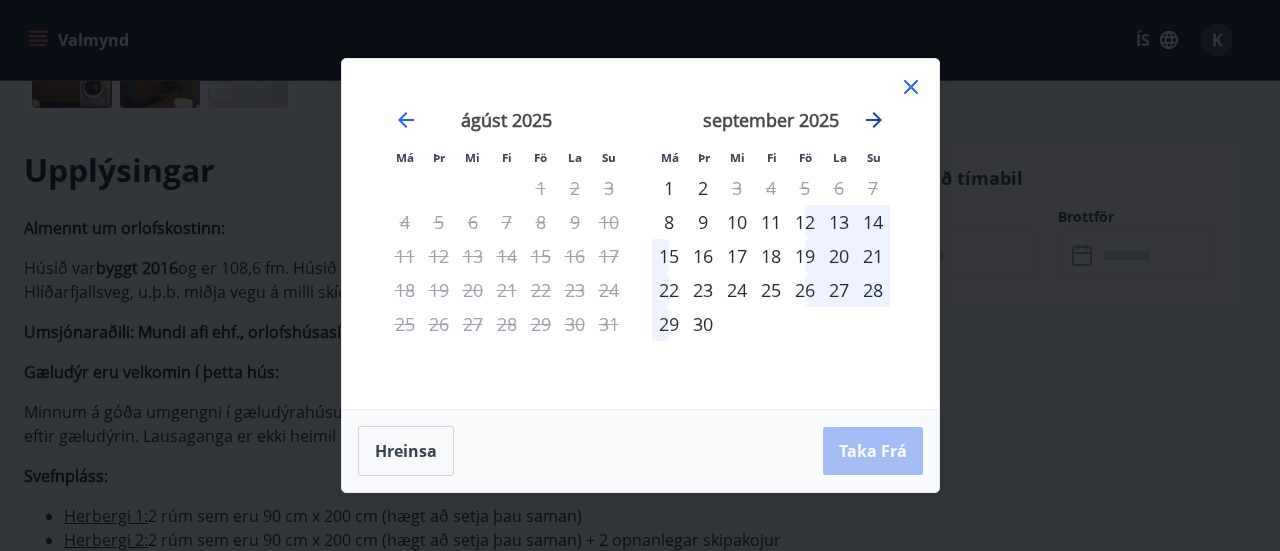click 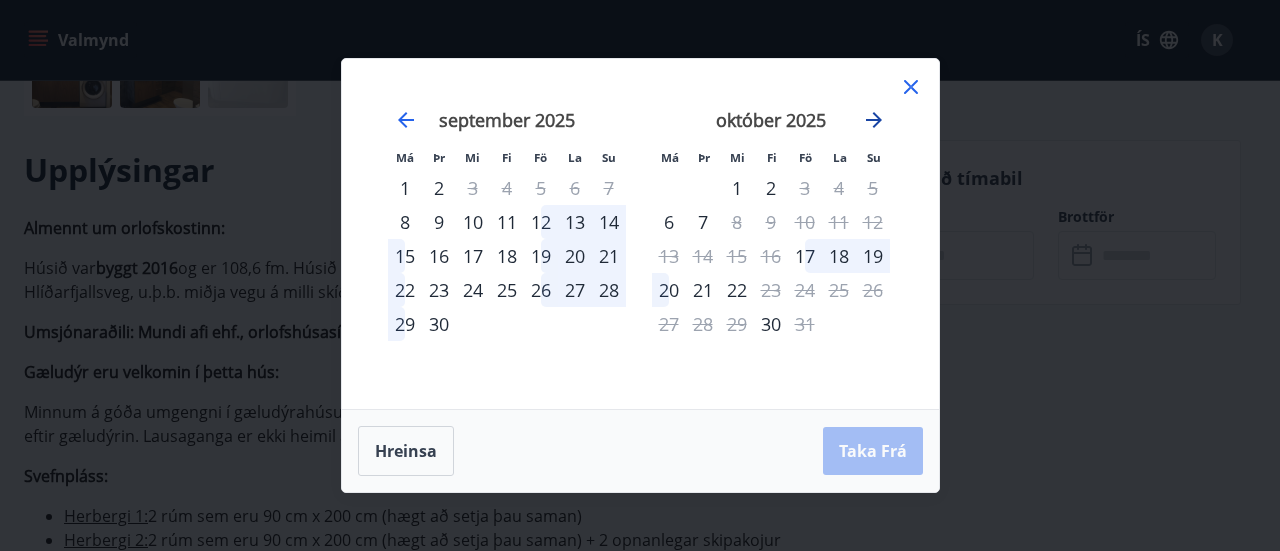 click 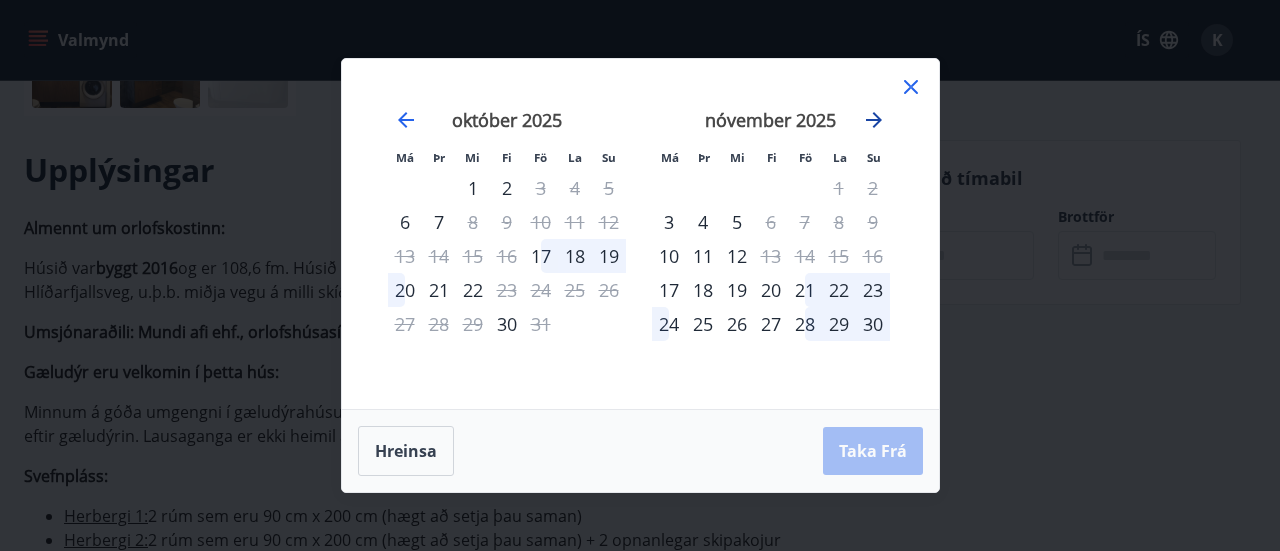 click 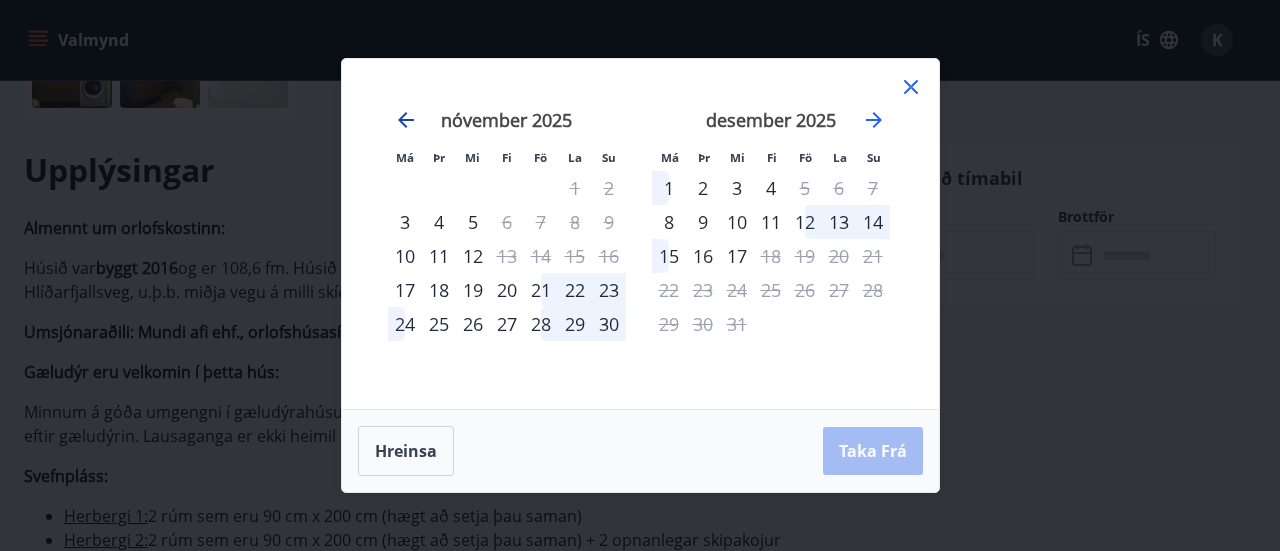 click 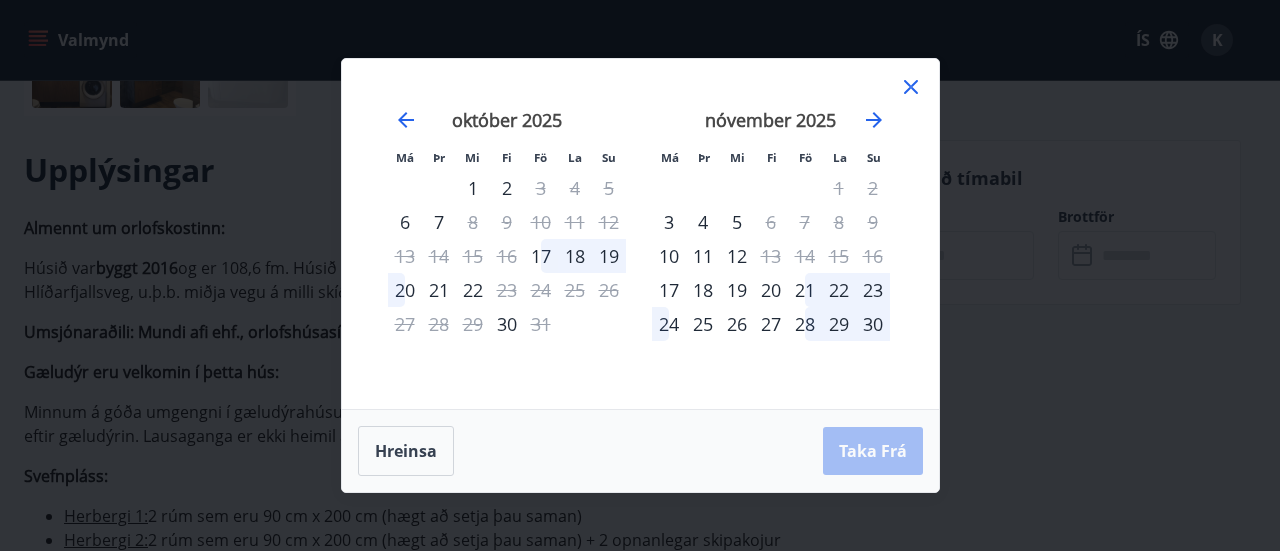 click 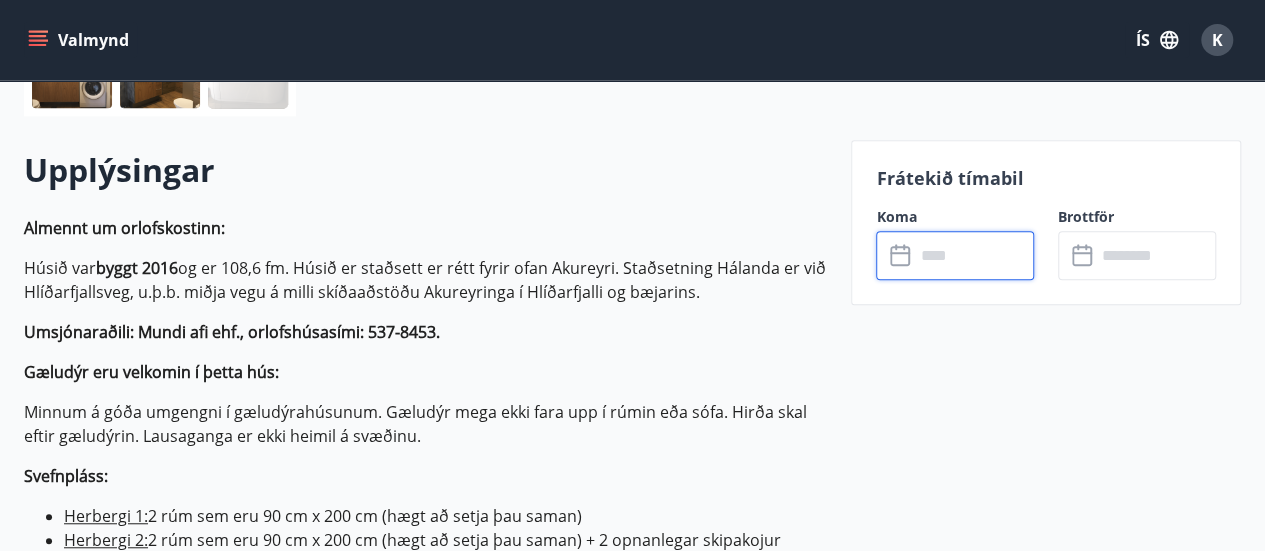 click at bounding box center (974, 255) 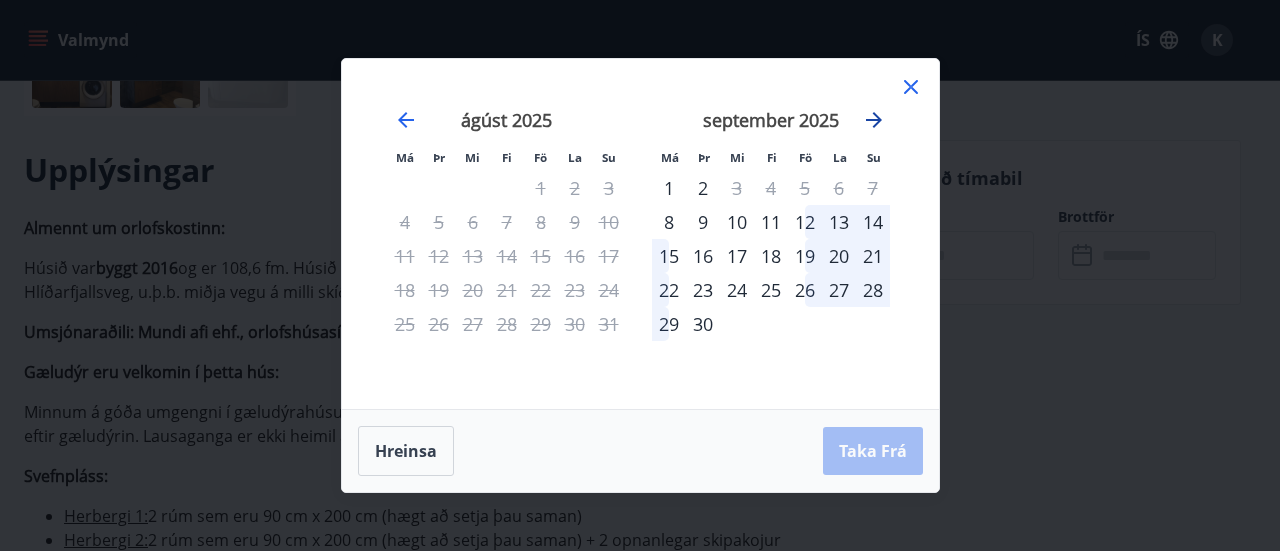 click 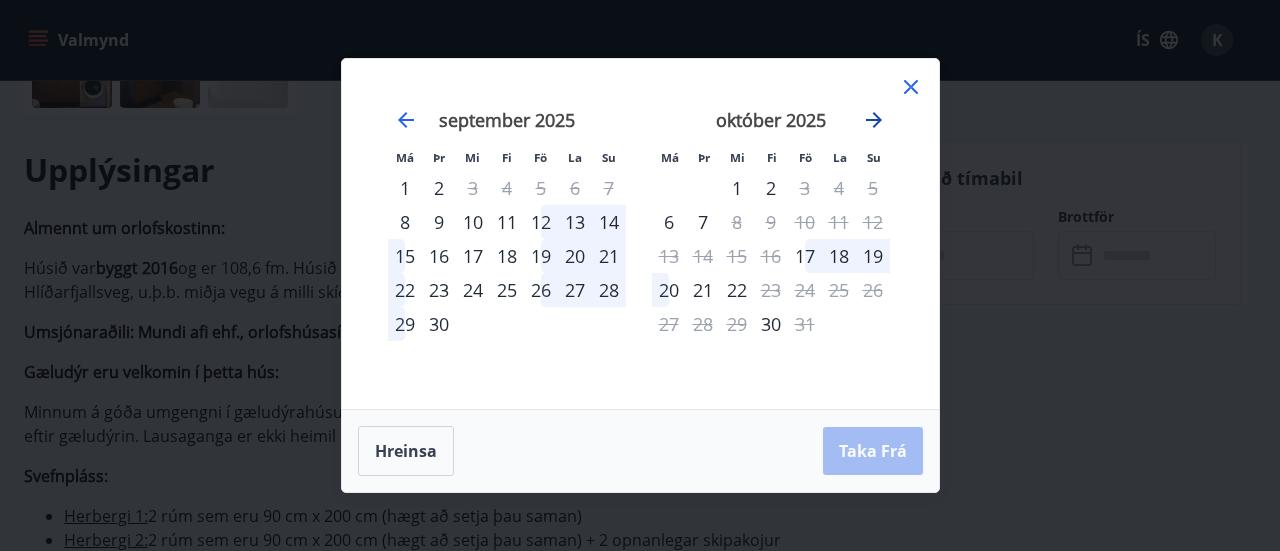 click 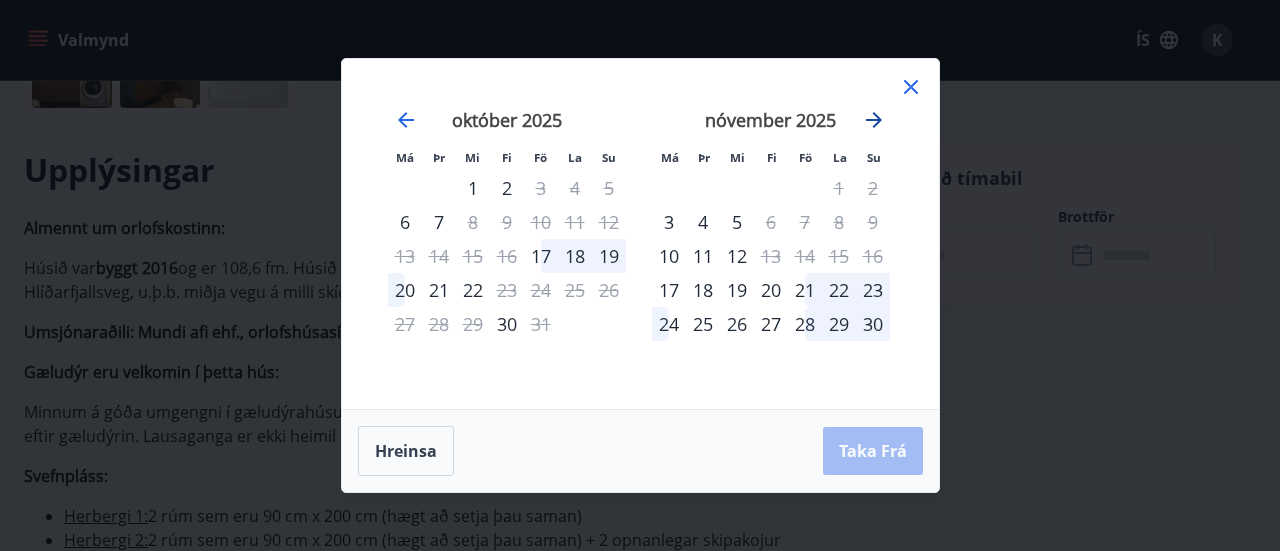 click 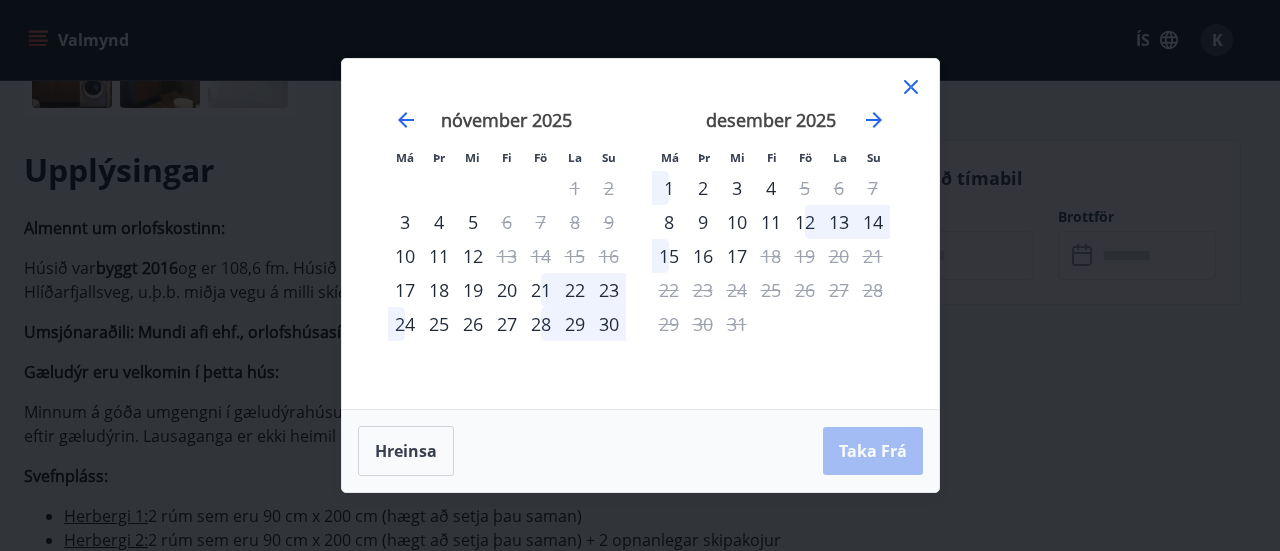 click 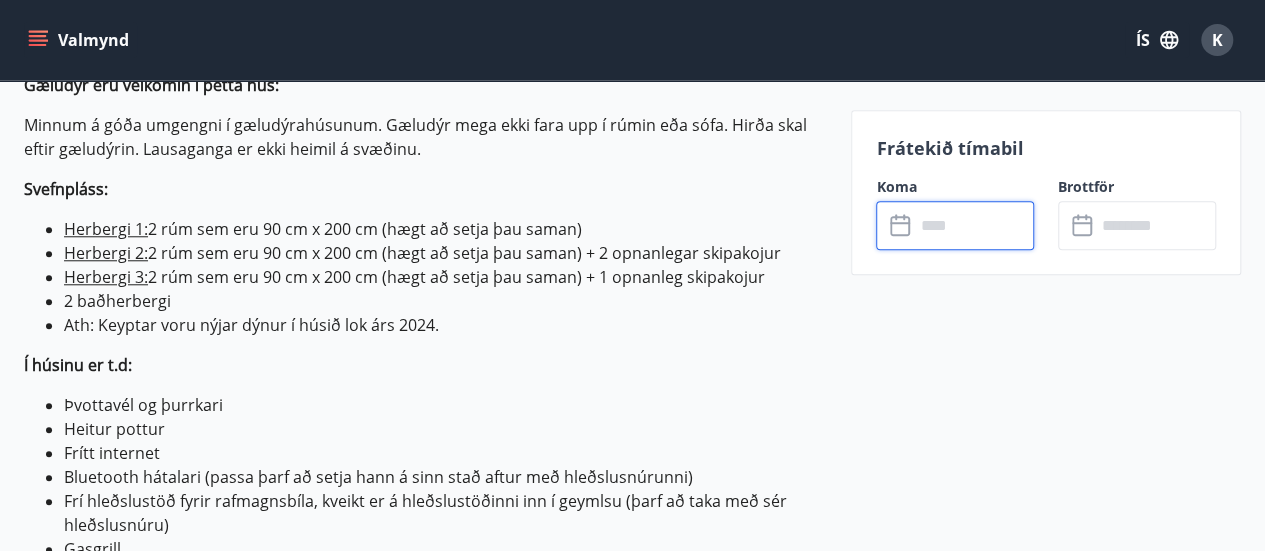 scroll, scrollTop: 812, scrollLeft: 0, axis: vertical 